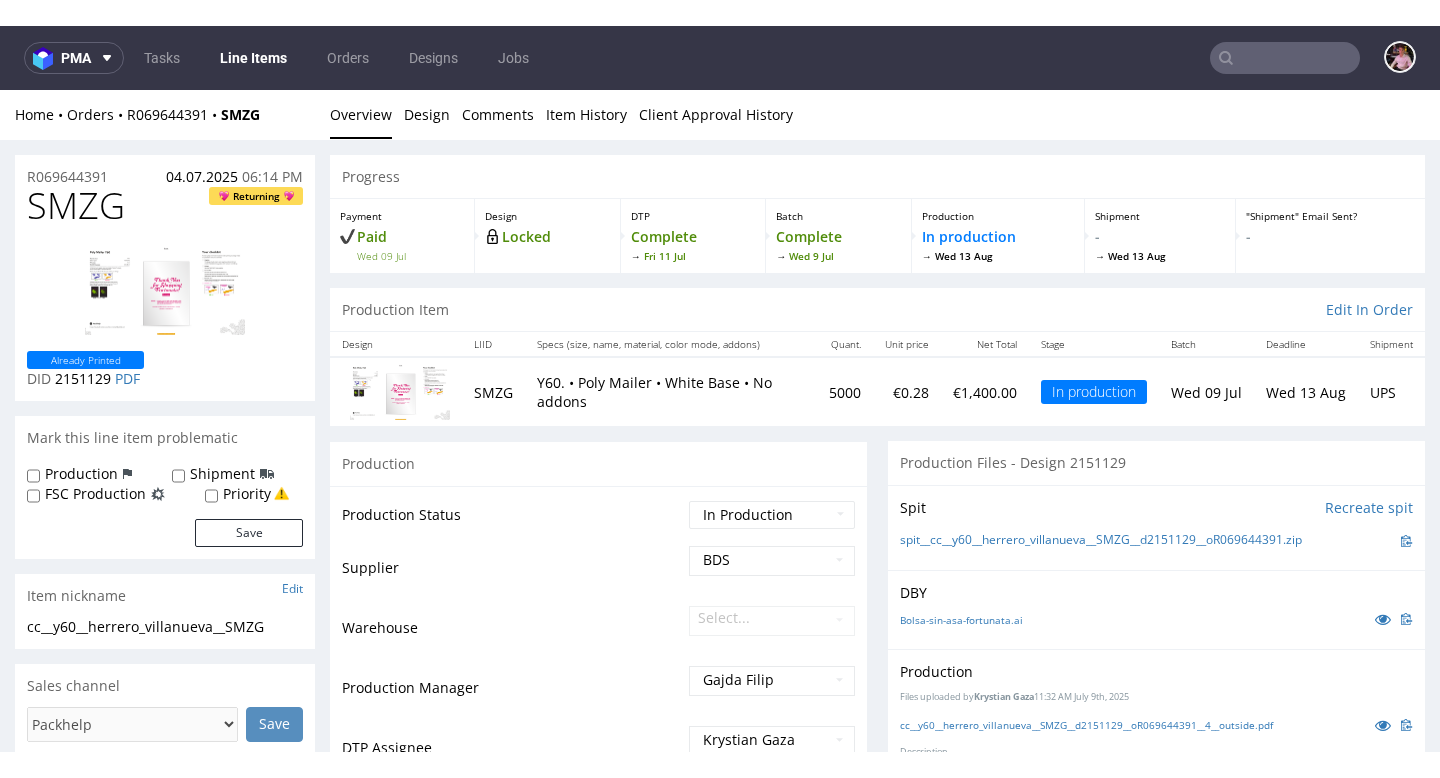 scroll, scrollTop: 0, scrollLeft: 0, axis: both 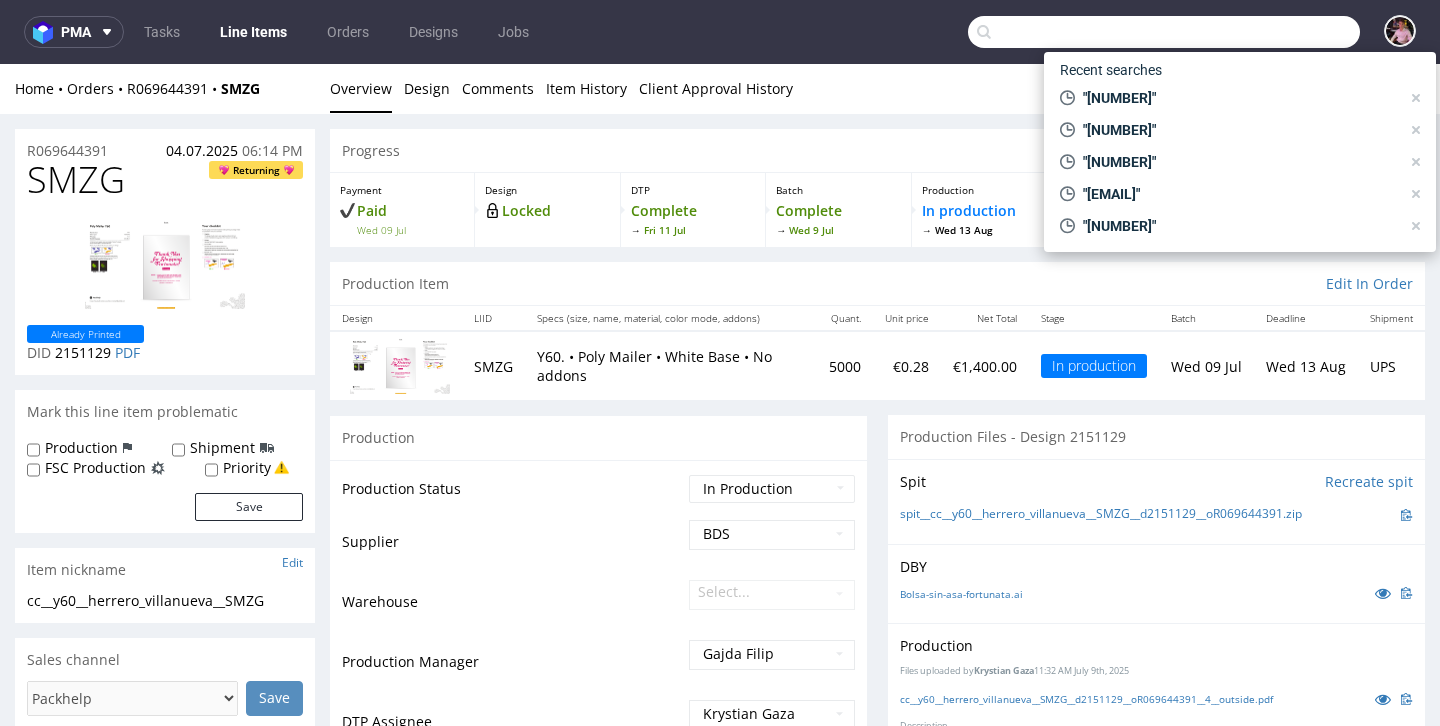 click at bounding box center [1164, 32] 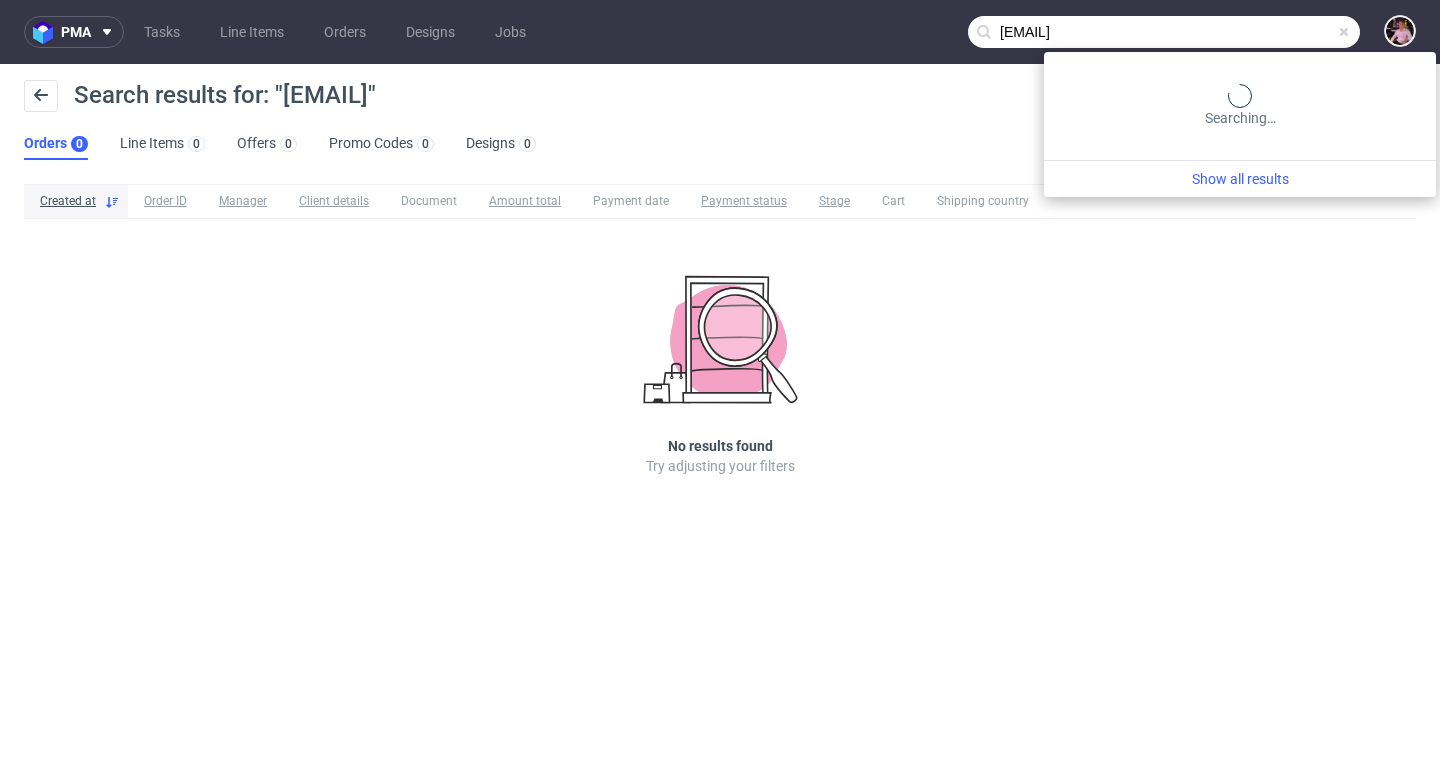 click on "info@market2go.it" at bounding box center (1164, 32) 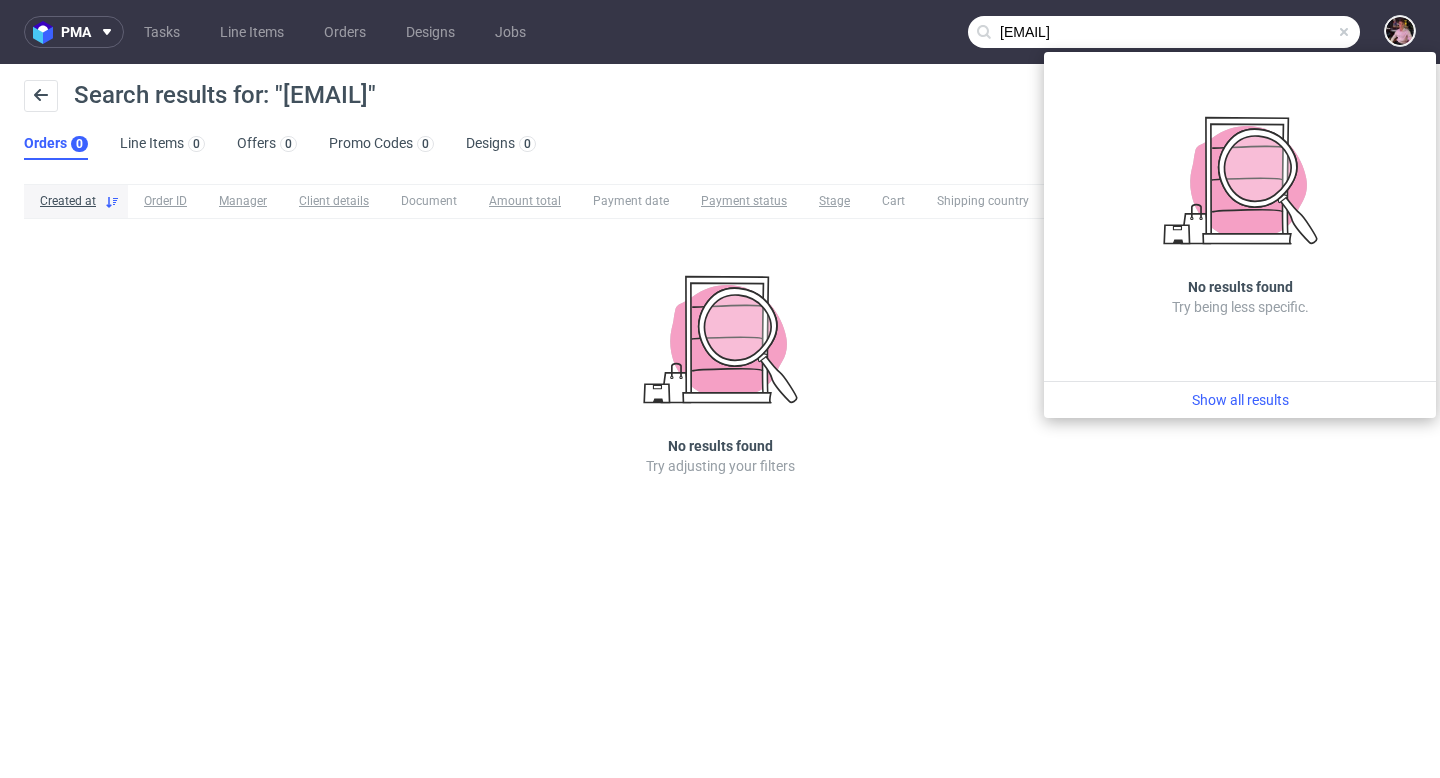 drag, startPoint x: 1036, startPoint y: 37, endPoint x: 984, endPoint y: 37, distance: 52 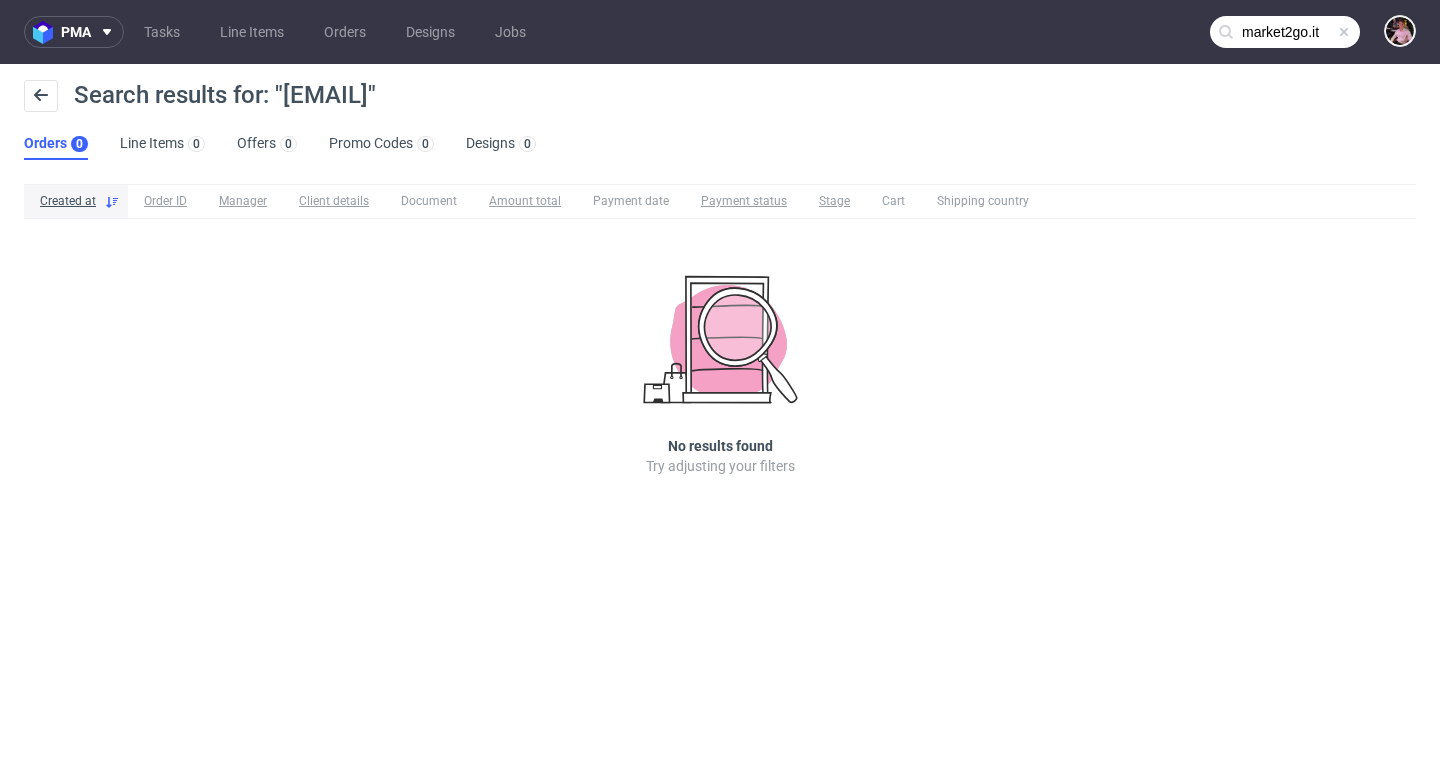 type on "market2go.it" 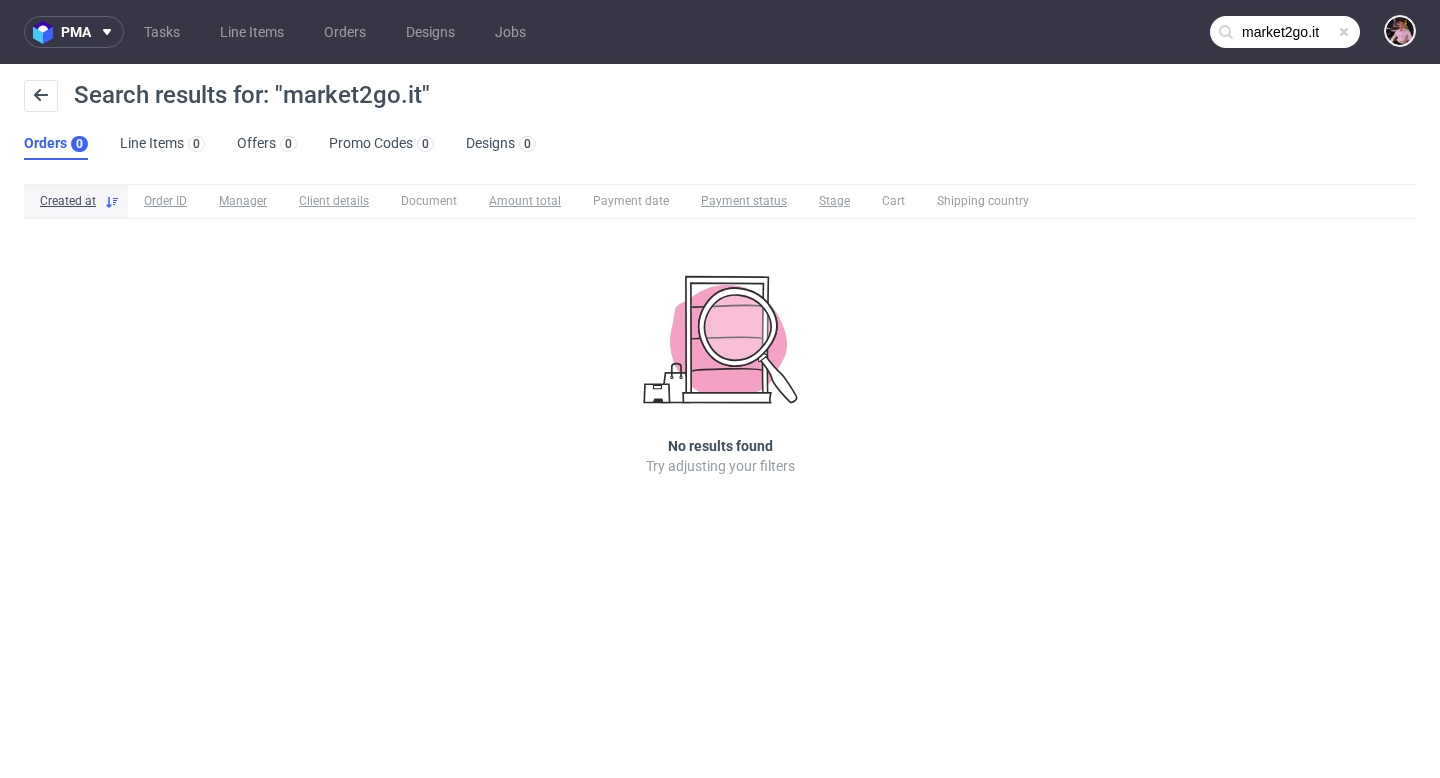 click at bounding box center (1344, 32) 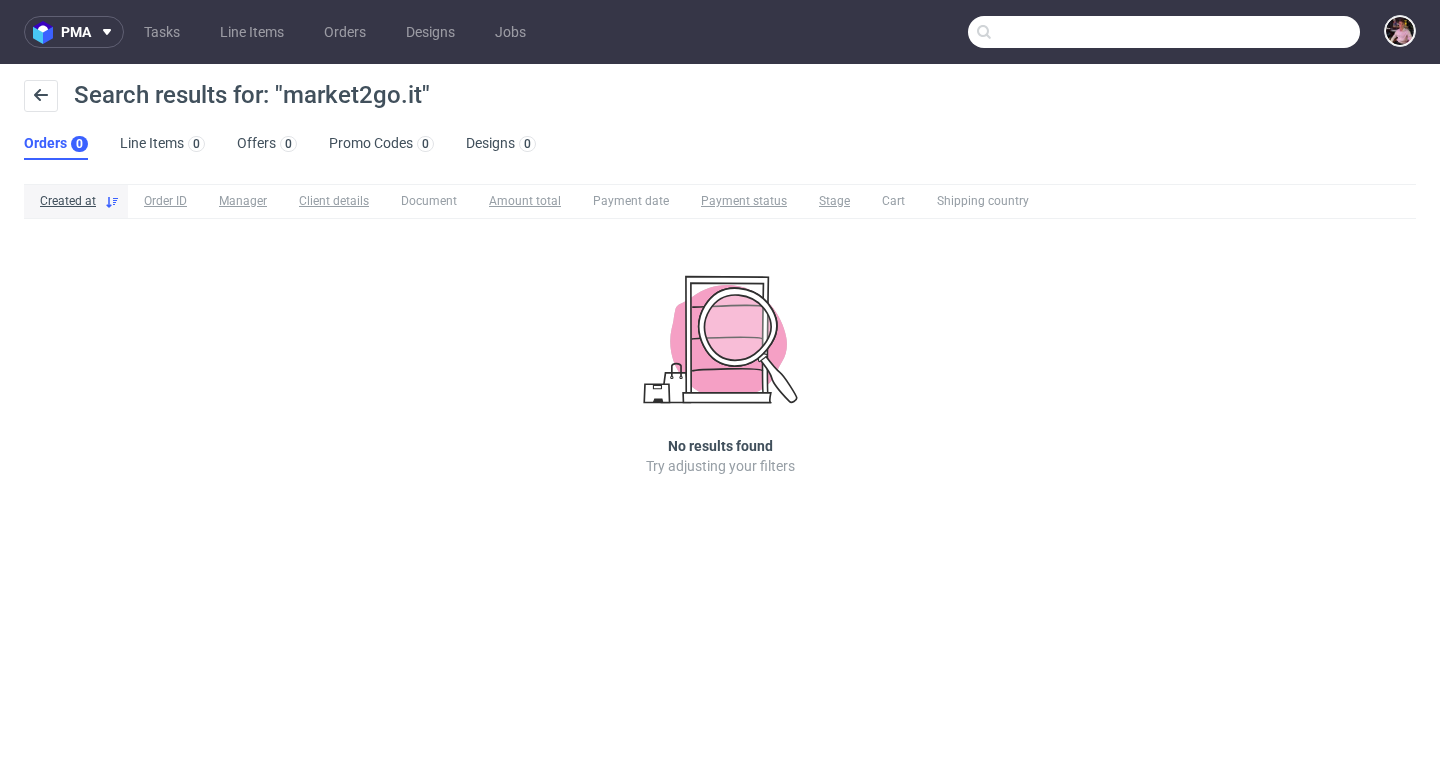 click at bounding box center (1164, 32) 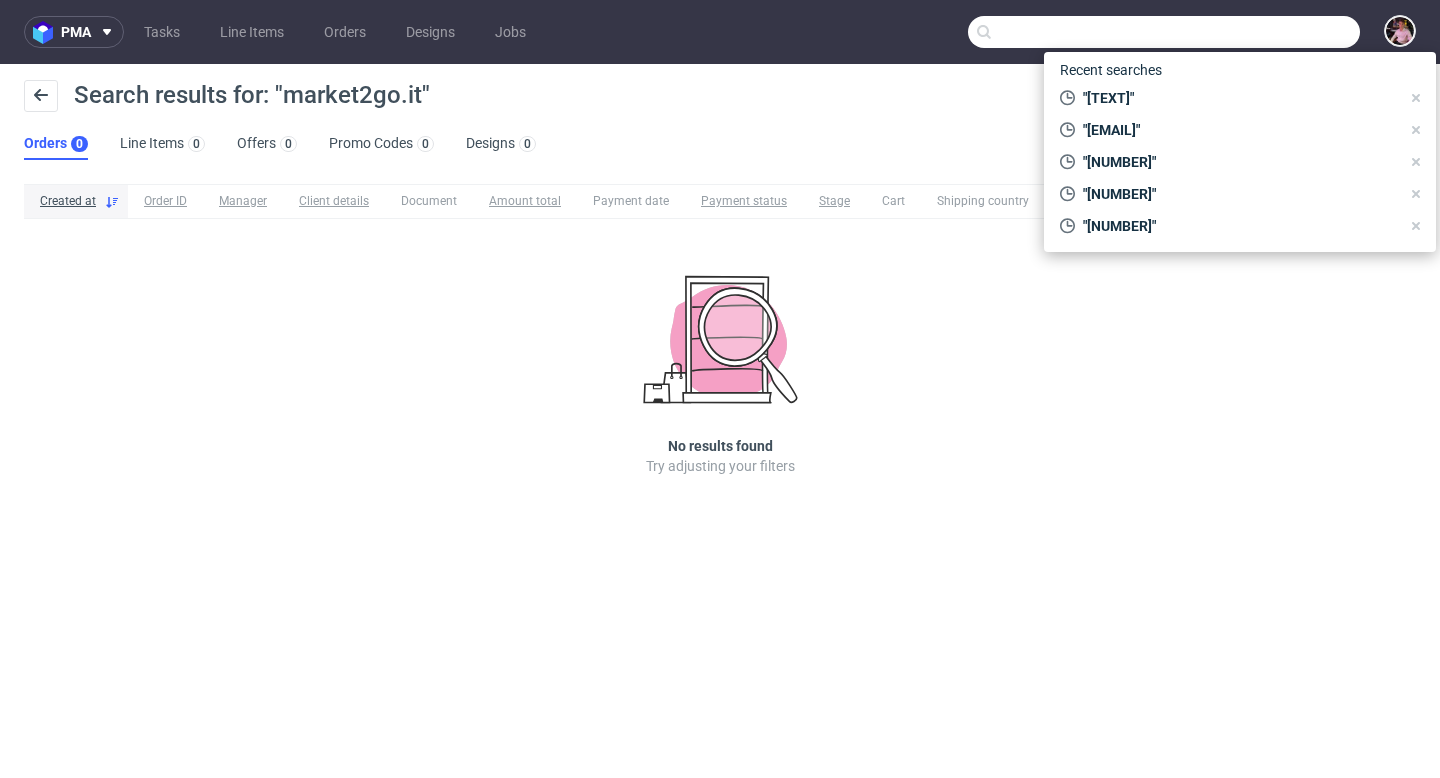 paste on "info@mmaprojects.com" 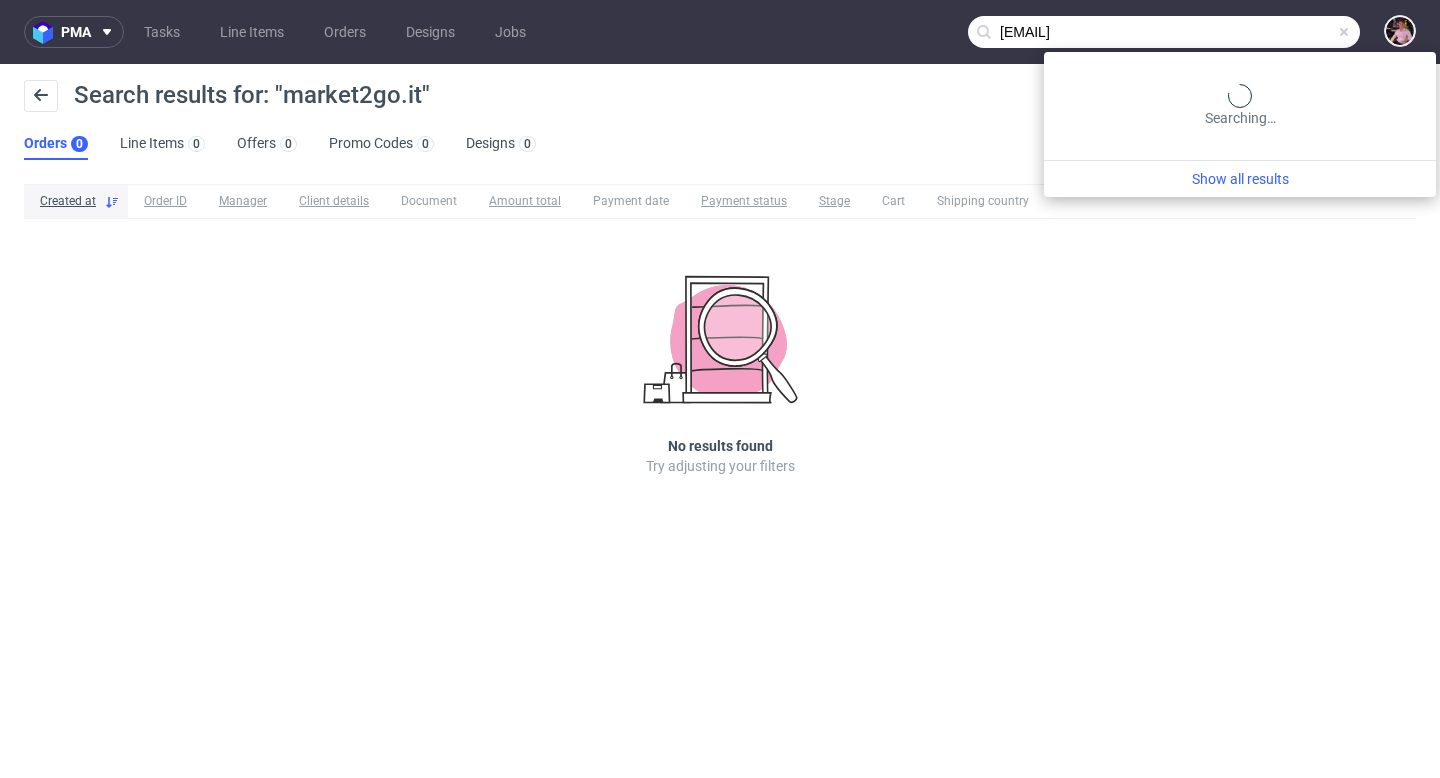 type on "info@mmaprojects.com" 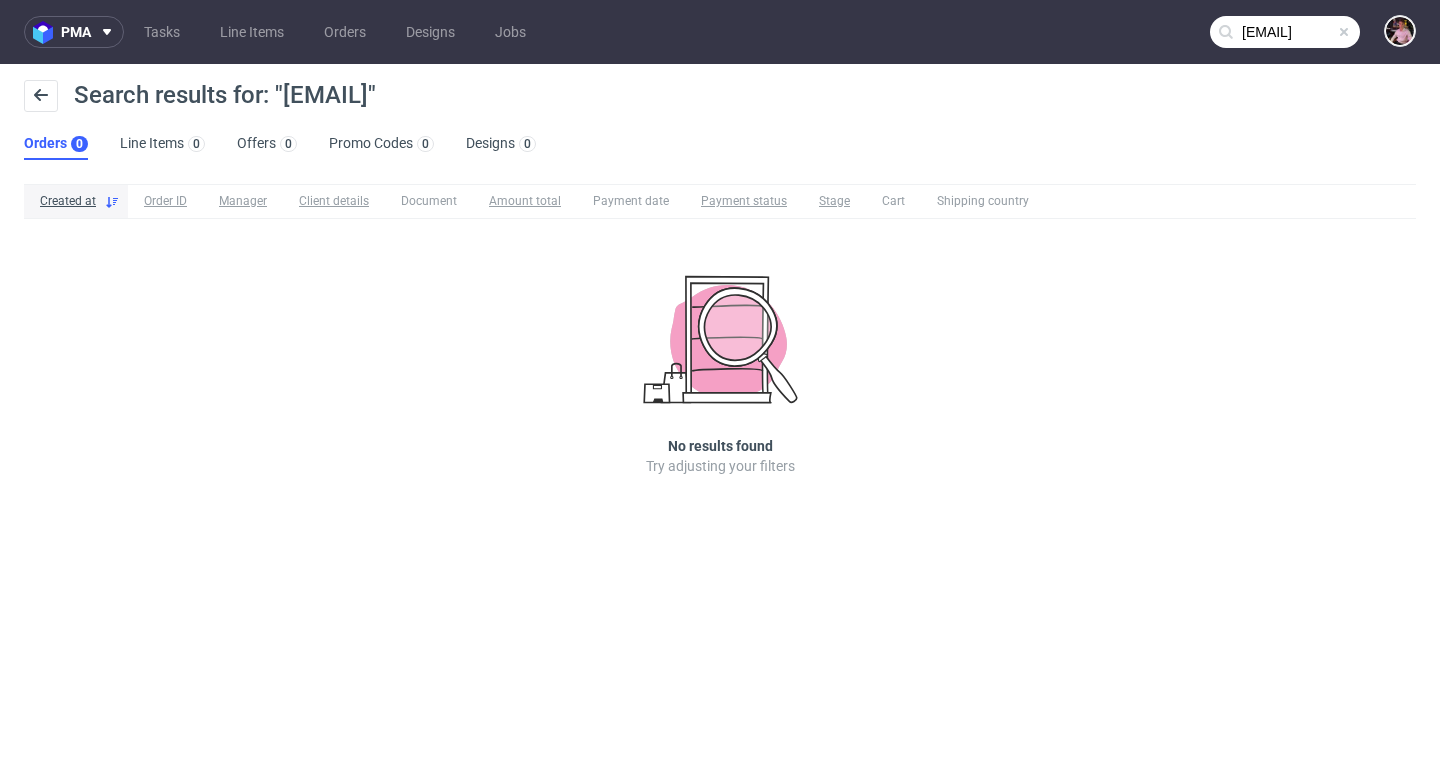 click at bounding box center [1344, 32] 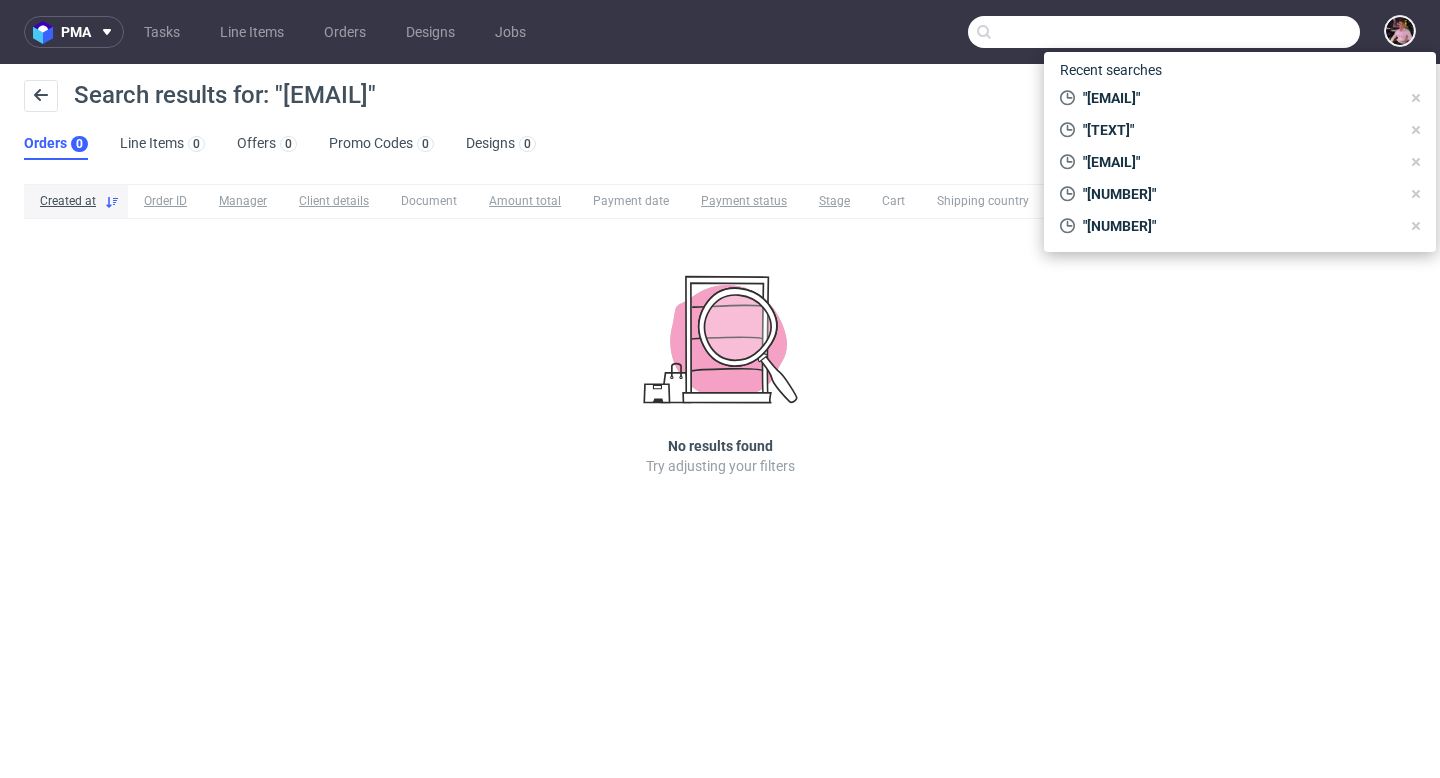 click at bounding box center (1164, 32) 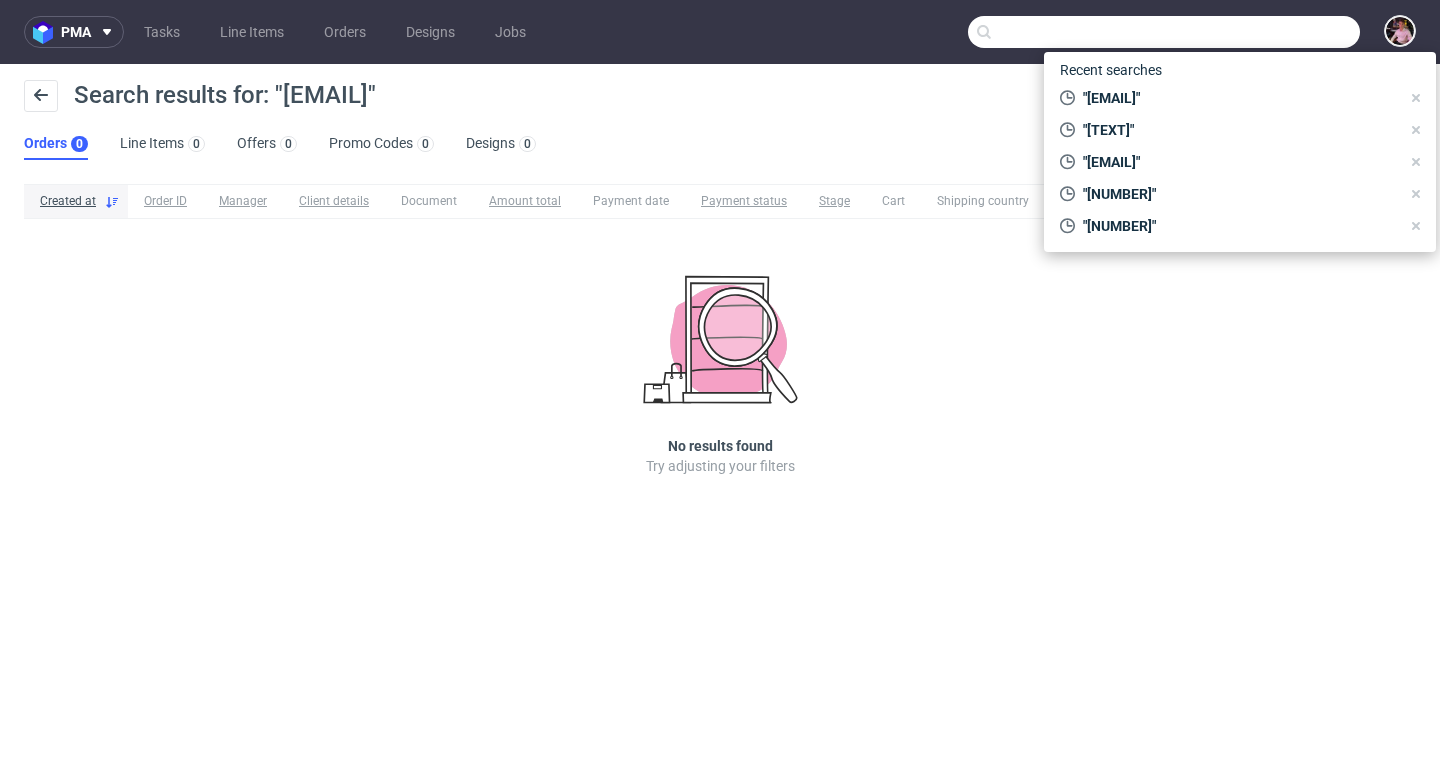 paste on "shabufusion" 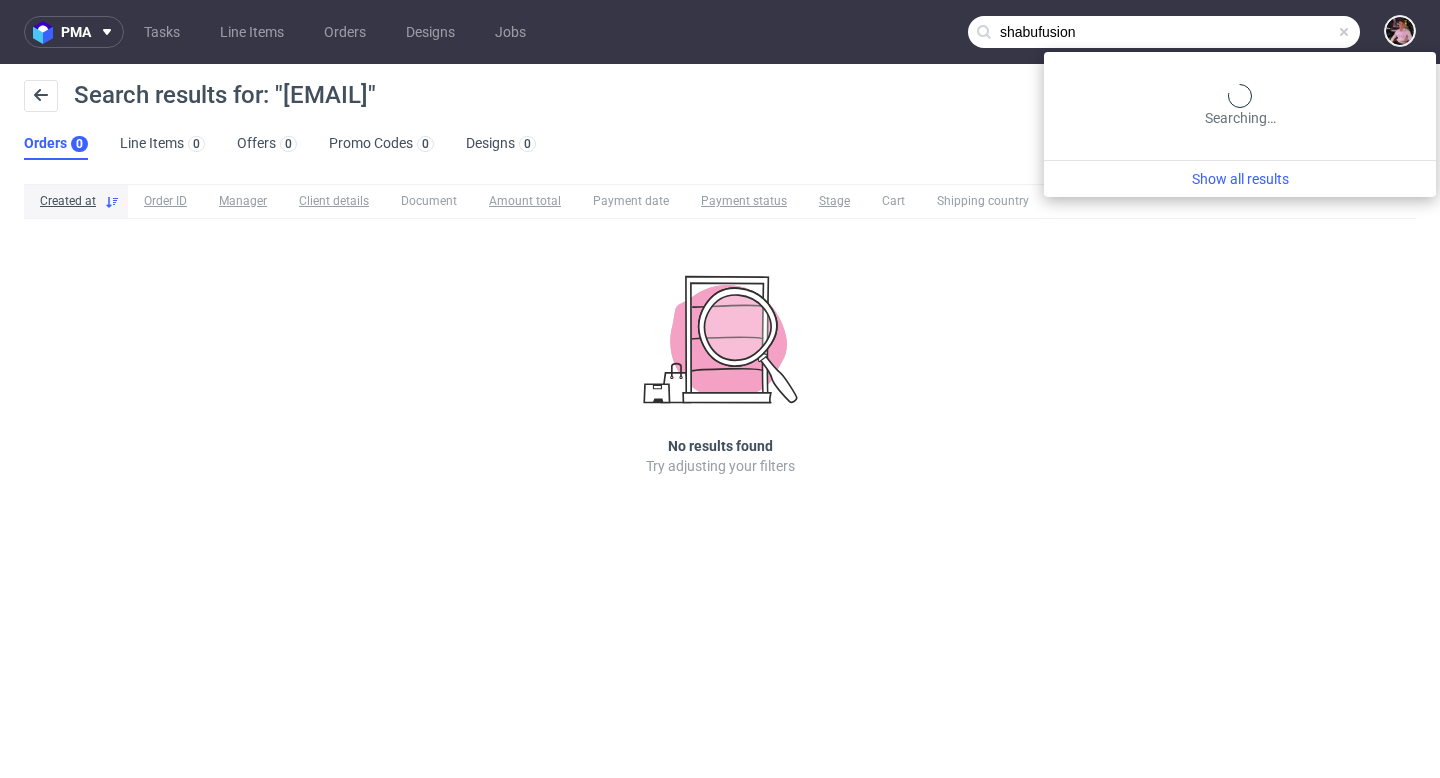 type on "shabufusion" 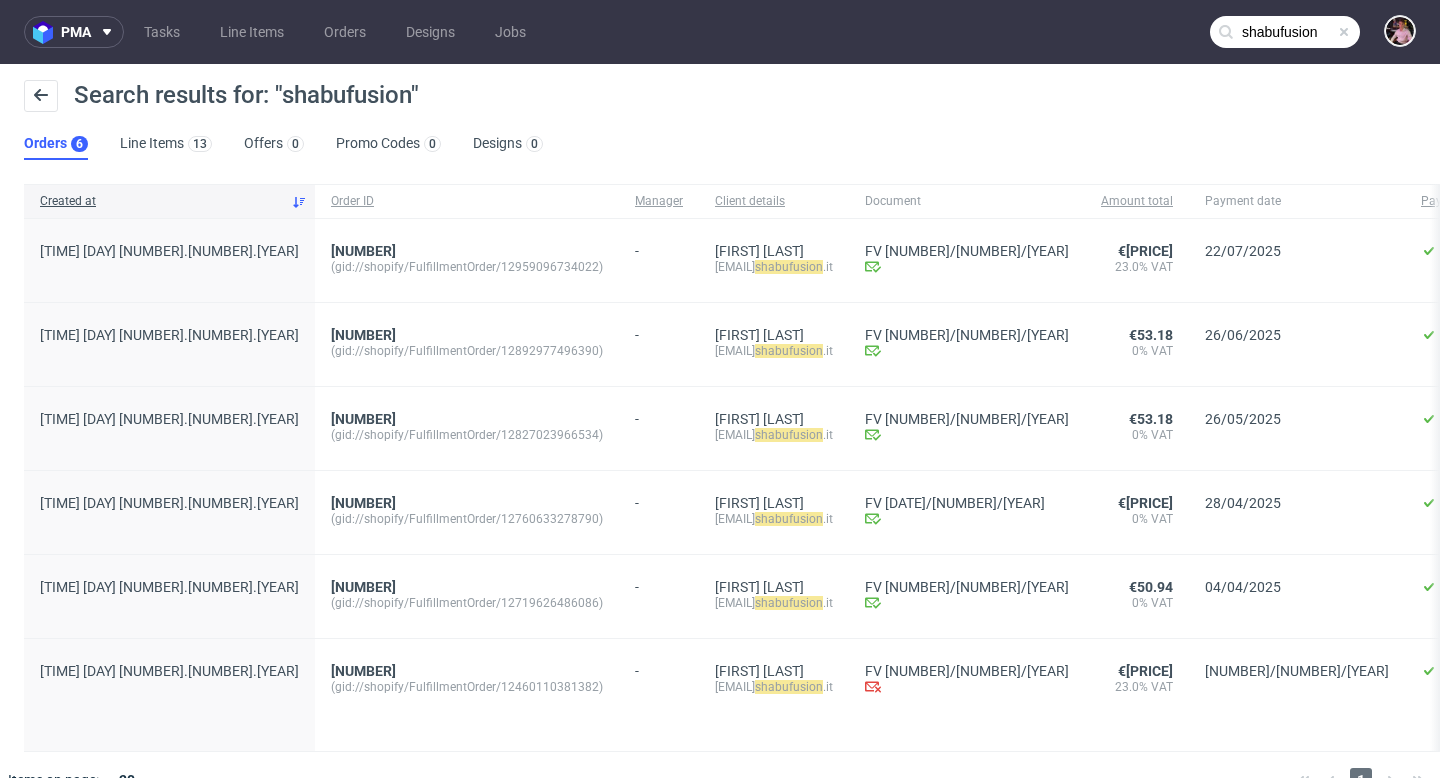 click at bounding box center (1344, 32) 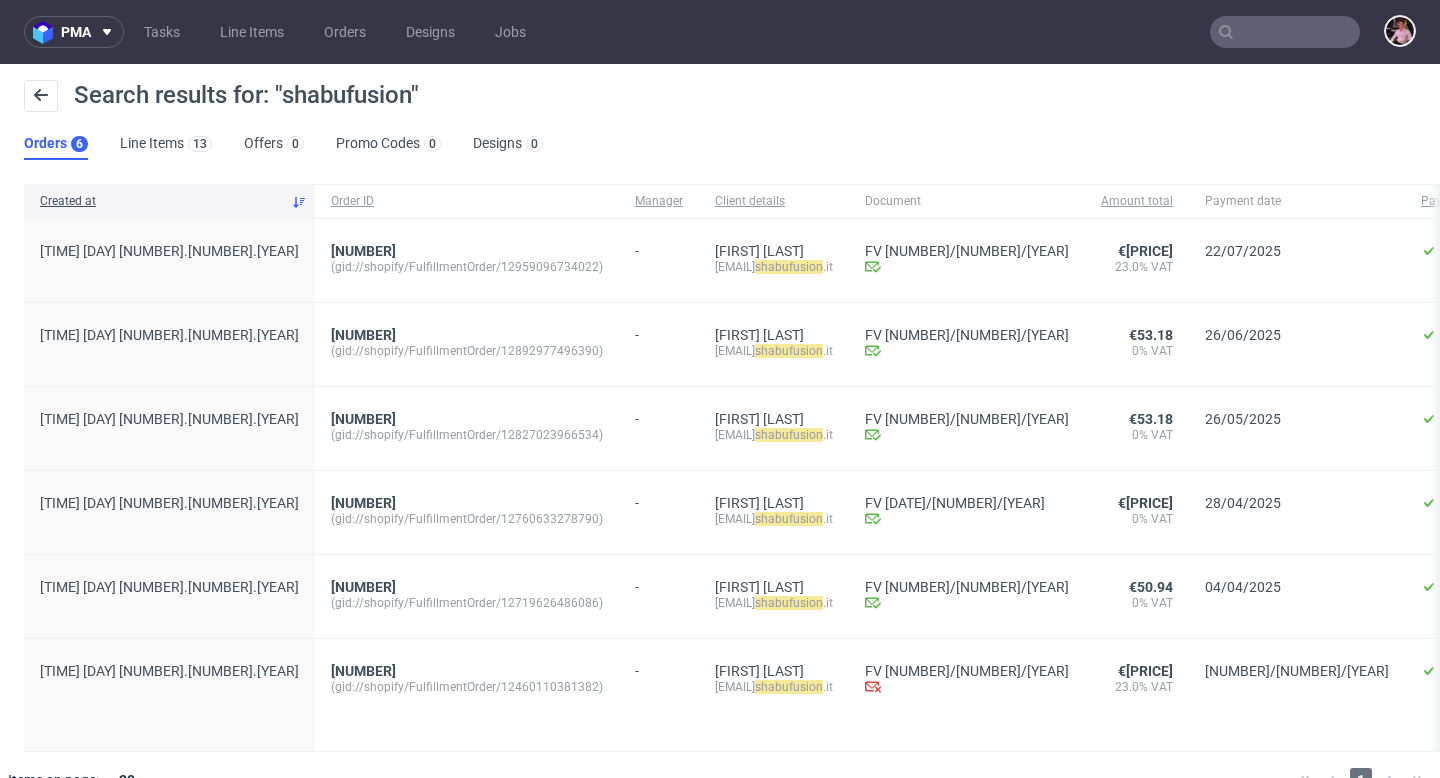 click at bounding box center (1285, 32) 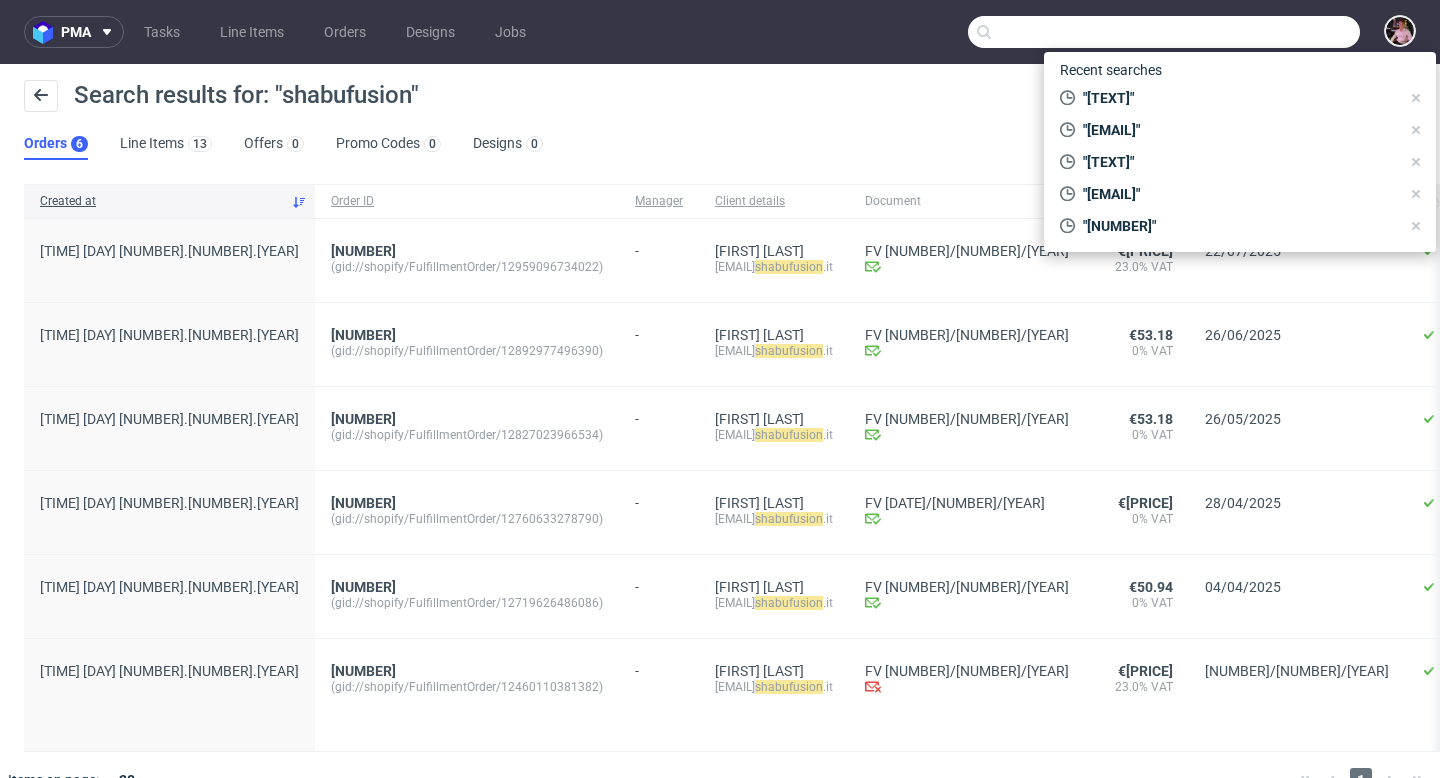 paste on "[EMAIL]" 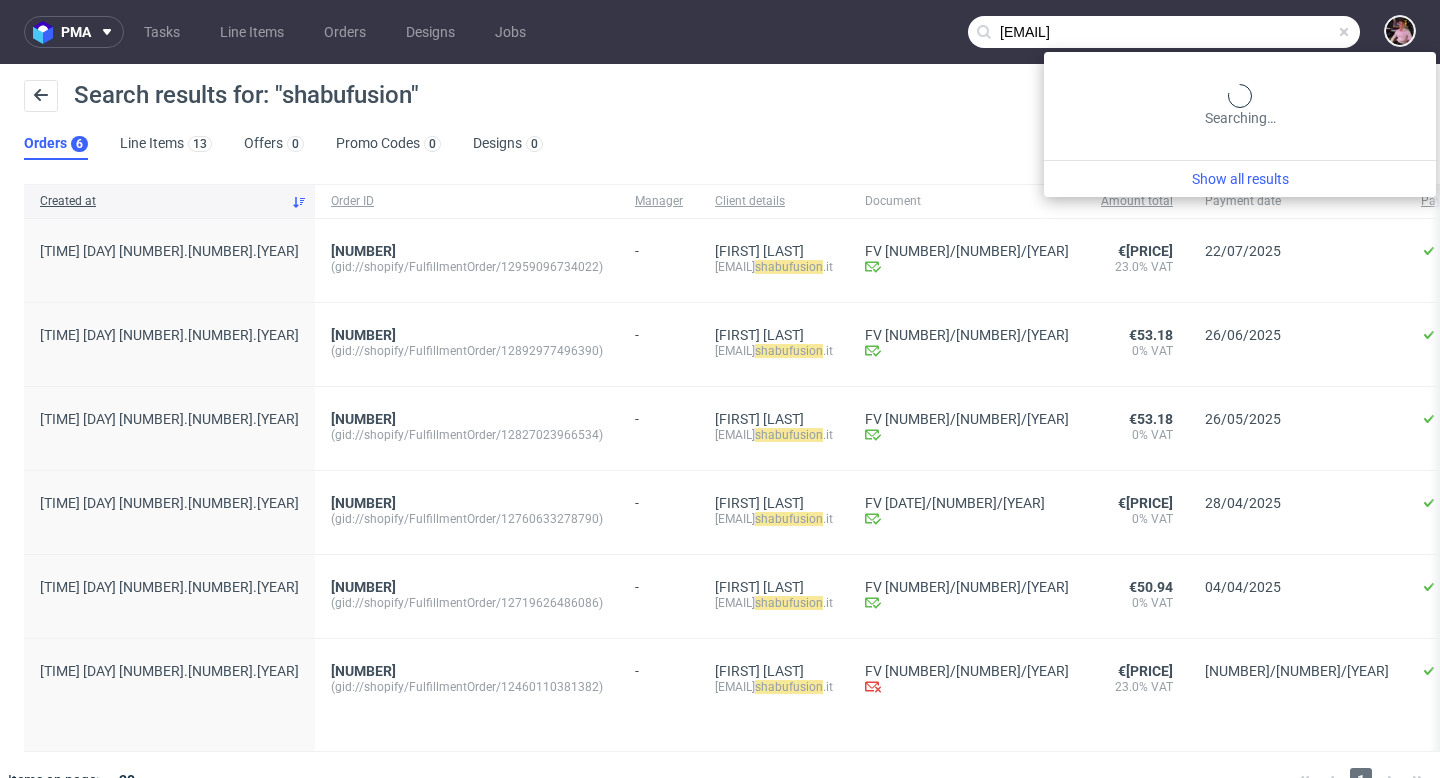 type on "[EMAIL]" 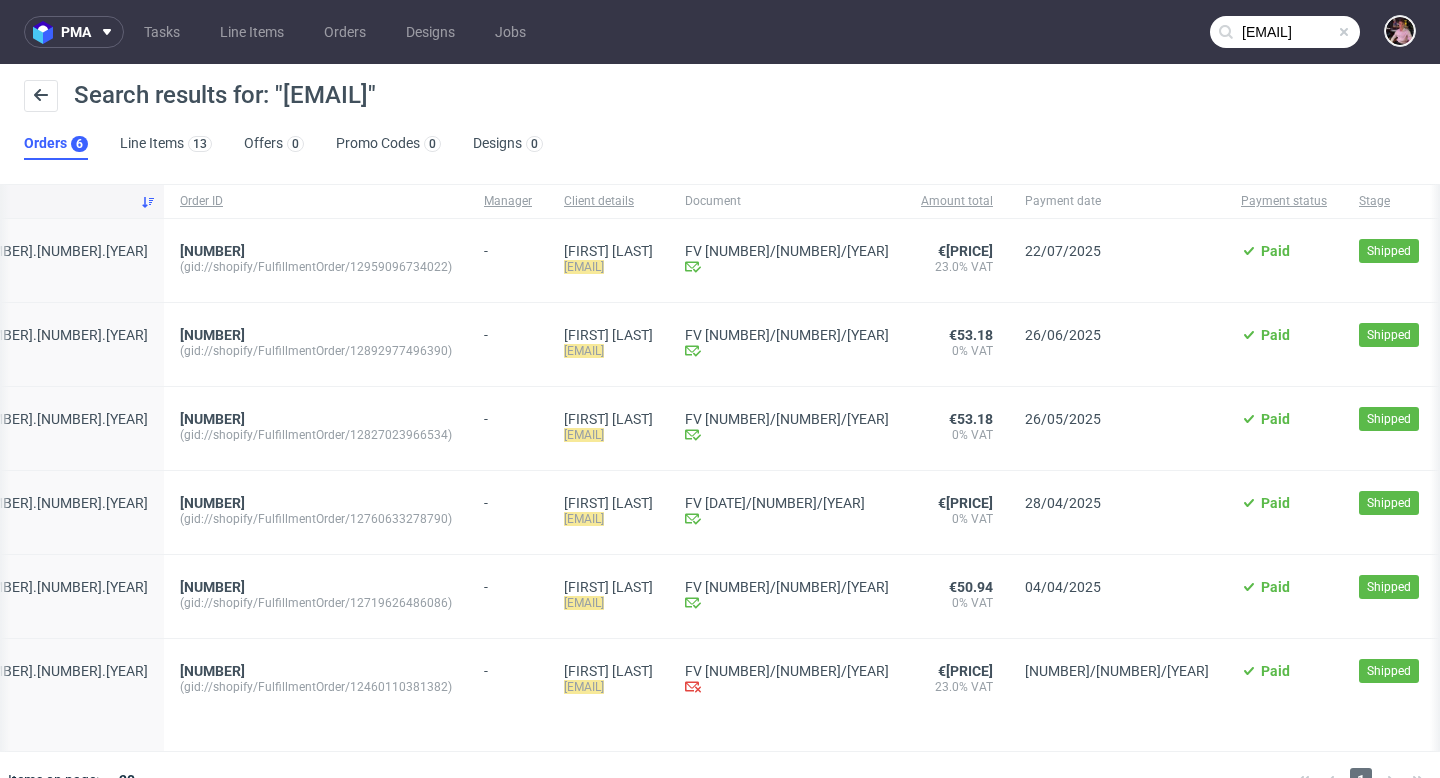 scroll, scrollTop: 0, scrollLeft: 0, axis: both 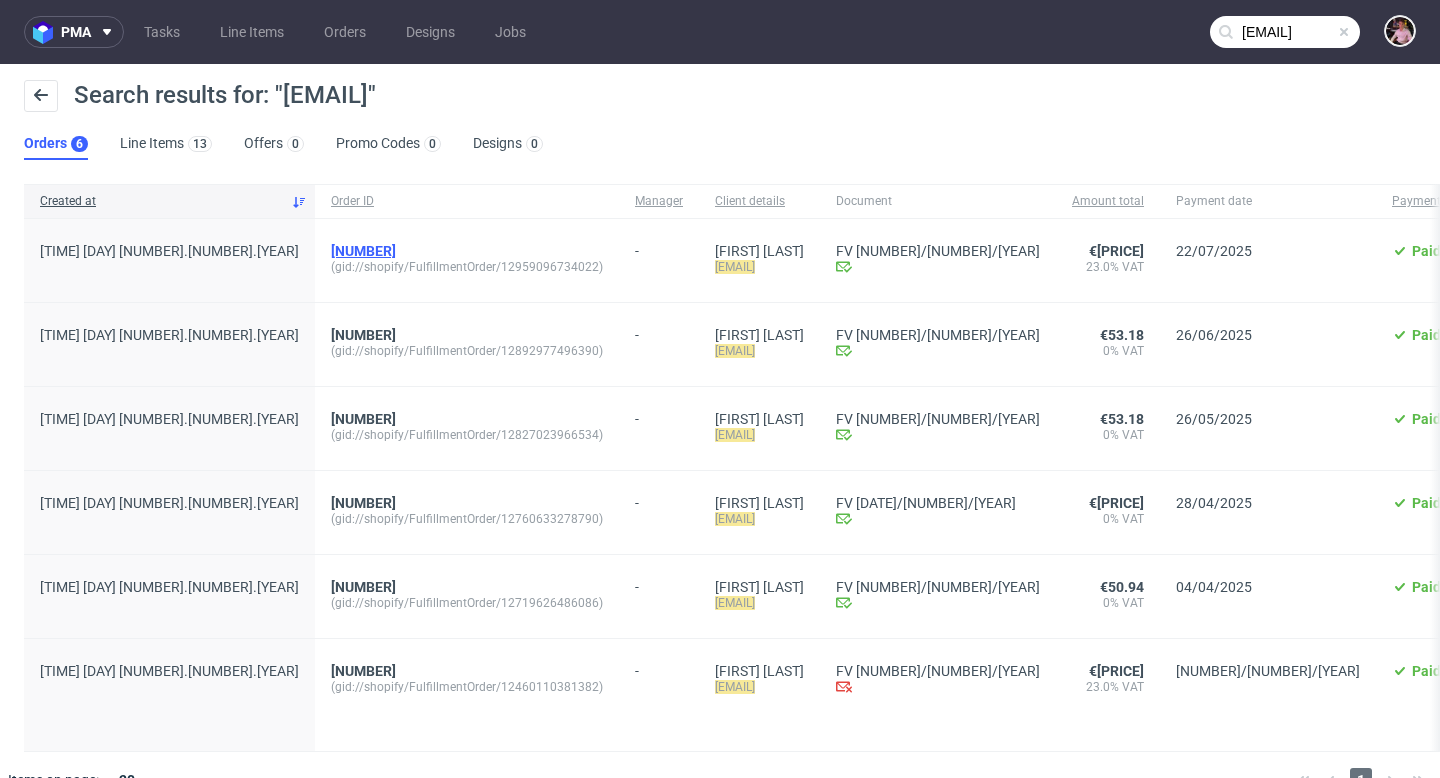 click on "[CREDIT_CARD]" at bounding box center [363, 251] 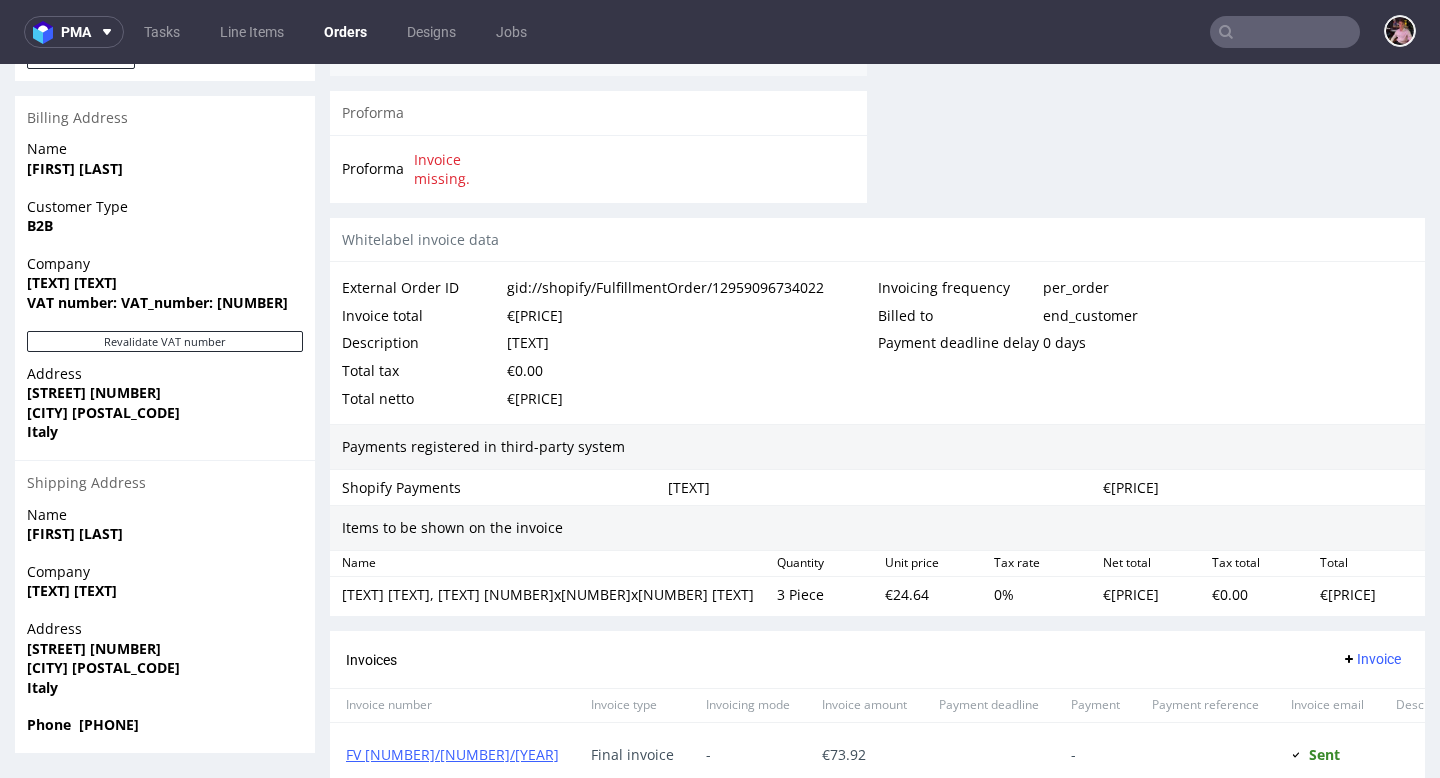 scroll, scrollTop: 839, scrollLeft: 0, axis: vertical 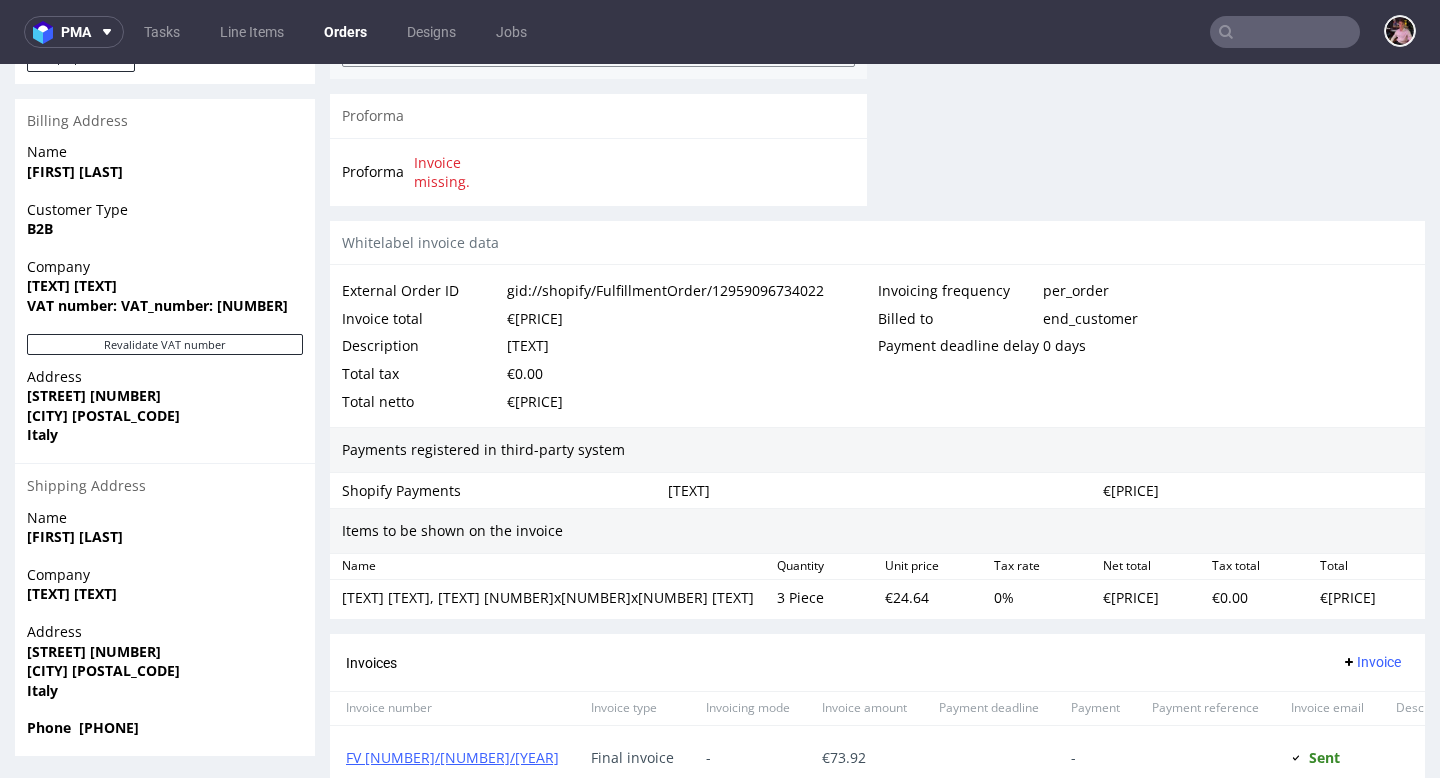 drag, startPoint x: 528, startPoint y: 330, endPoint x: 611, endPoint y: 323, distance: 83.294655 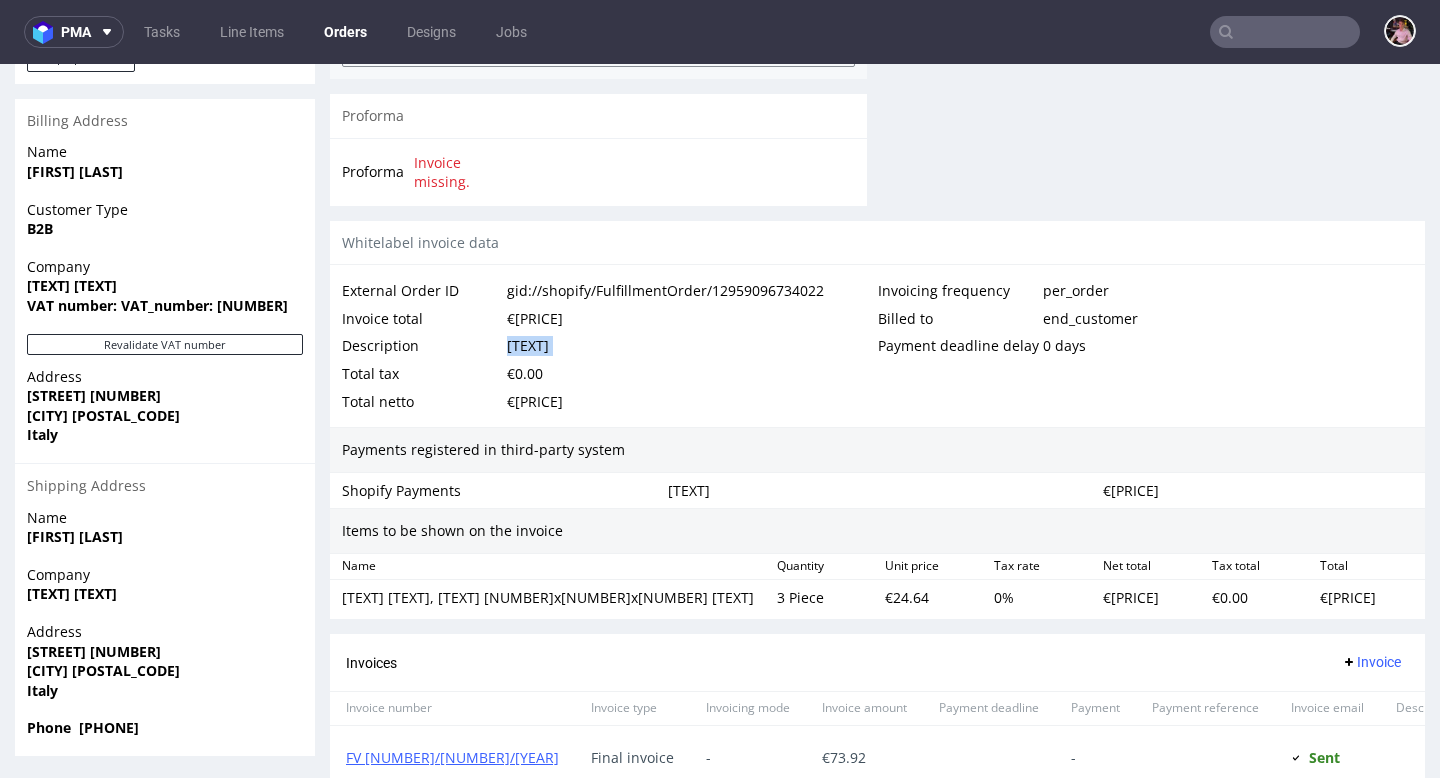 drag, startPoint x: 599, startPoint y: 323, endPoint x: 479, endPoint y: 323, distance: 120 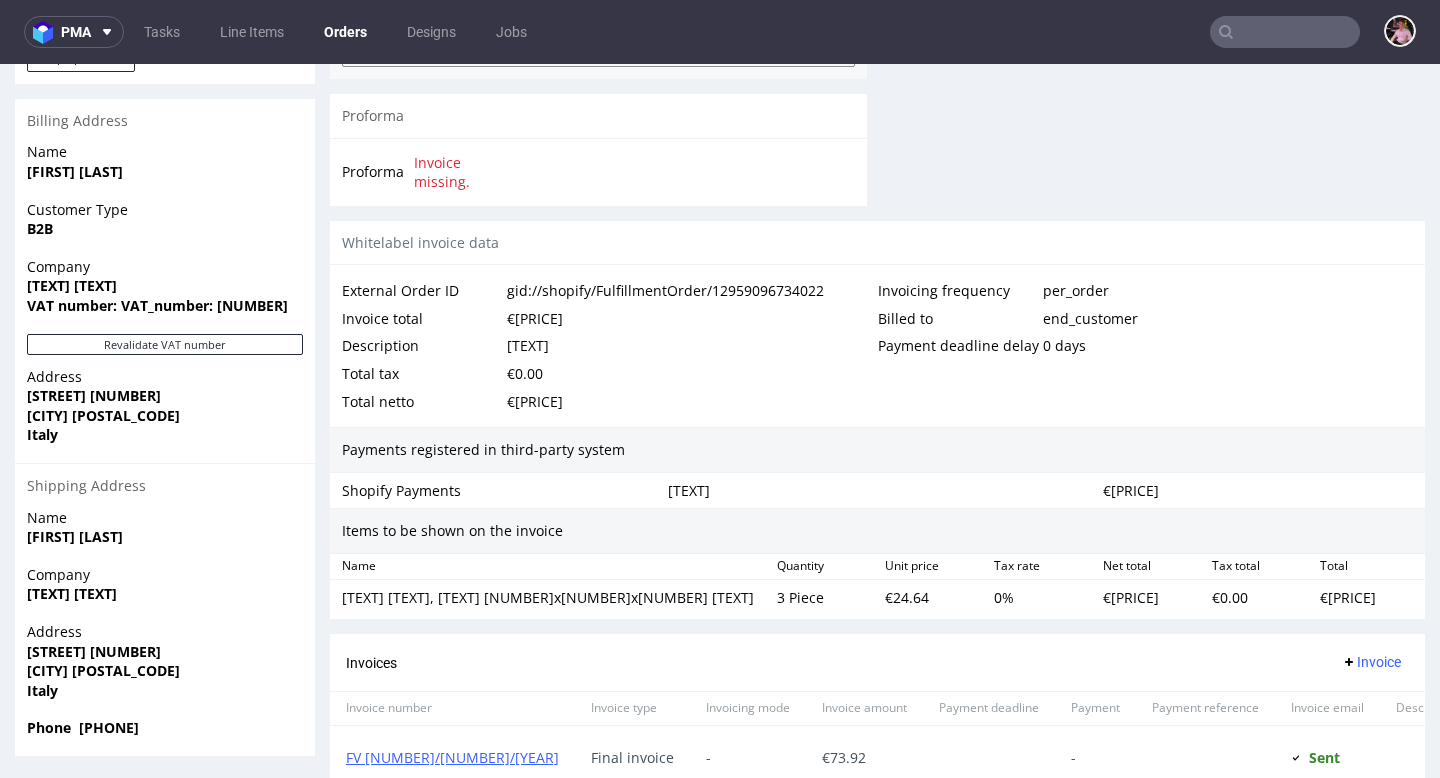 click on "Description" at bounding box center [424, 346] 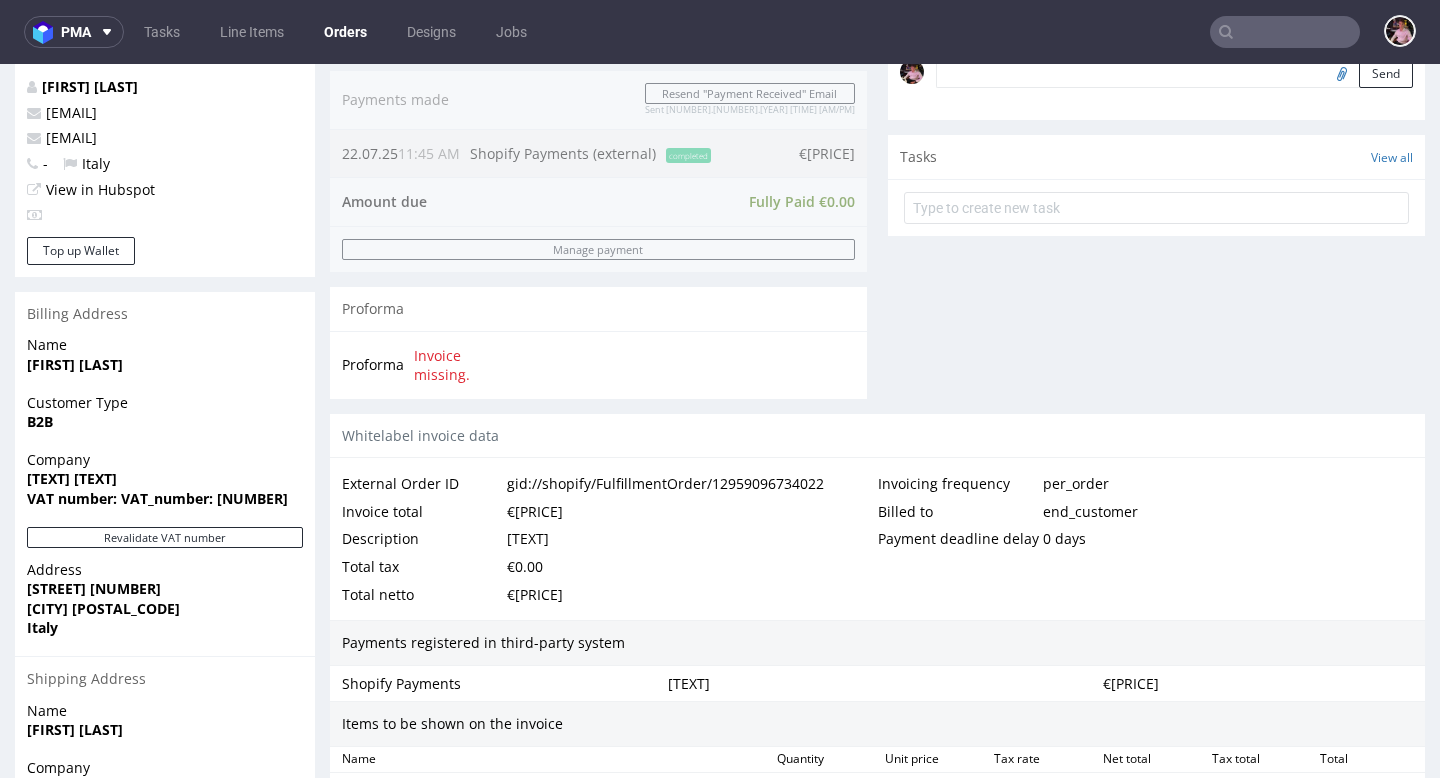 scroll, scrollTop: 658, scrollLeft: 0, axis: vertical 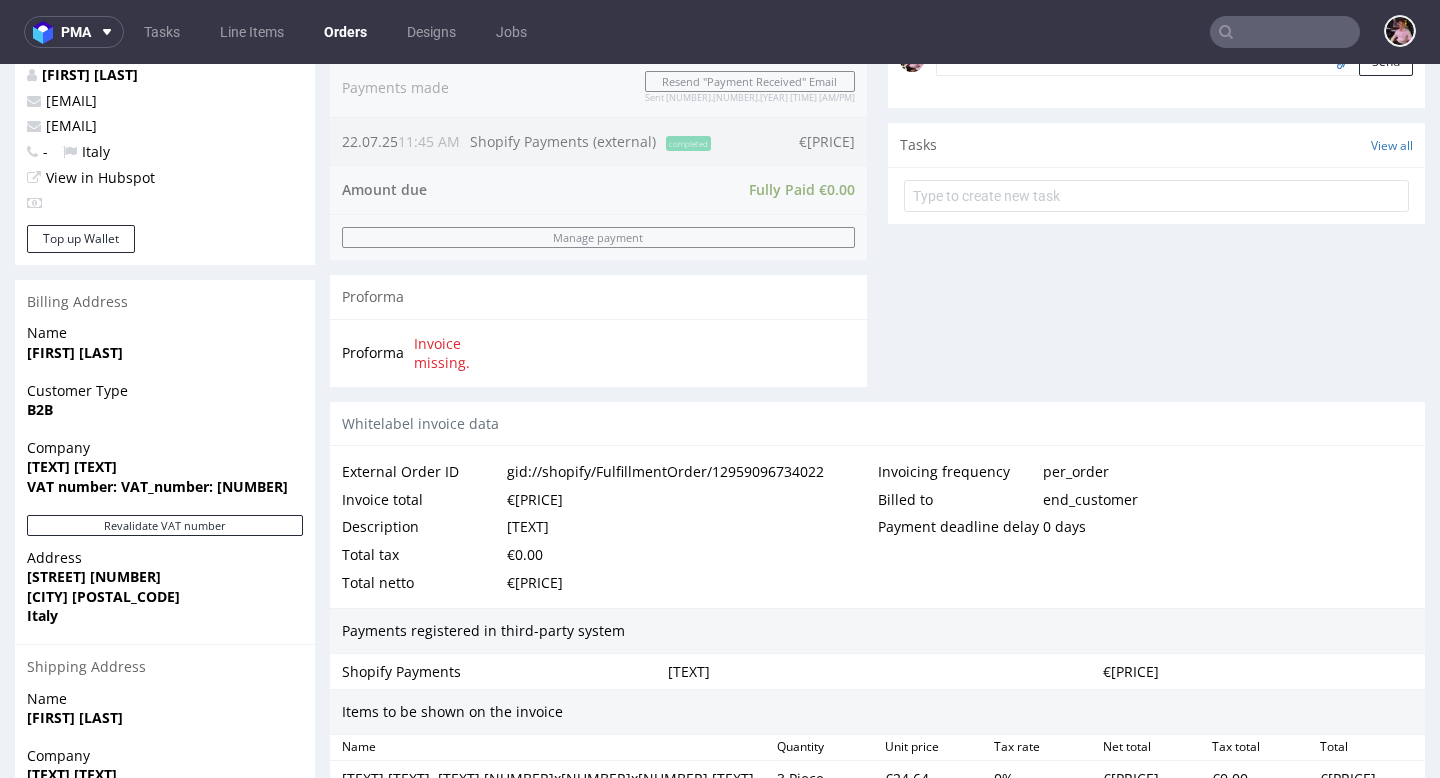 click on "DEL2512IT" at bounding box center (528, 527) 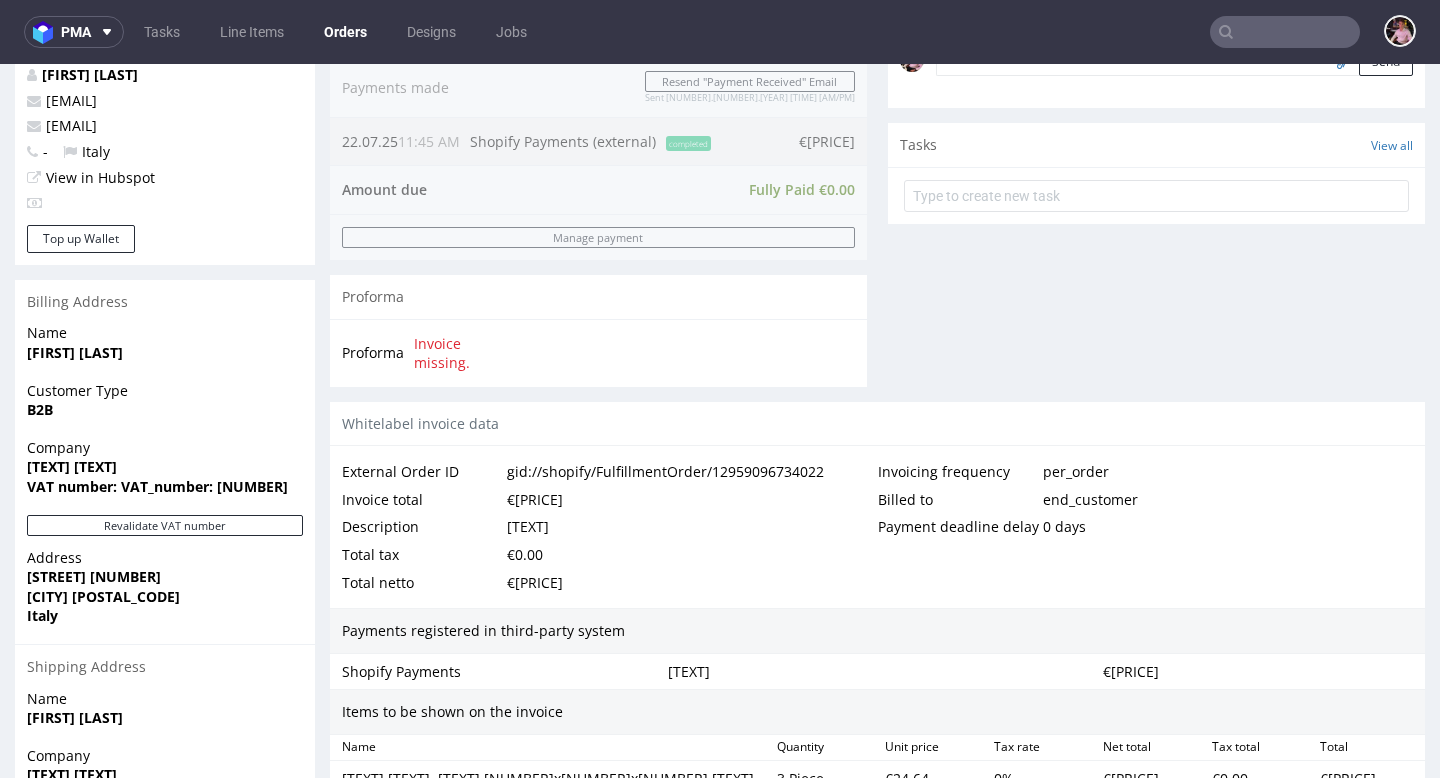 click on "Description" at bounding box center (424, 527) 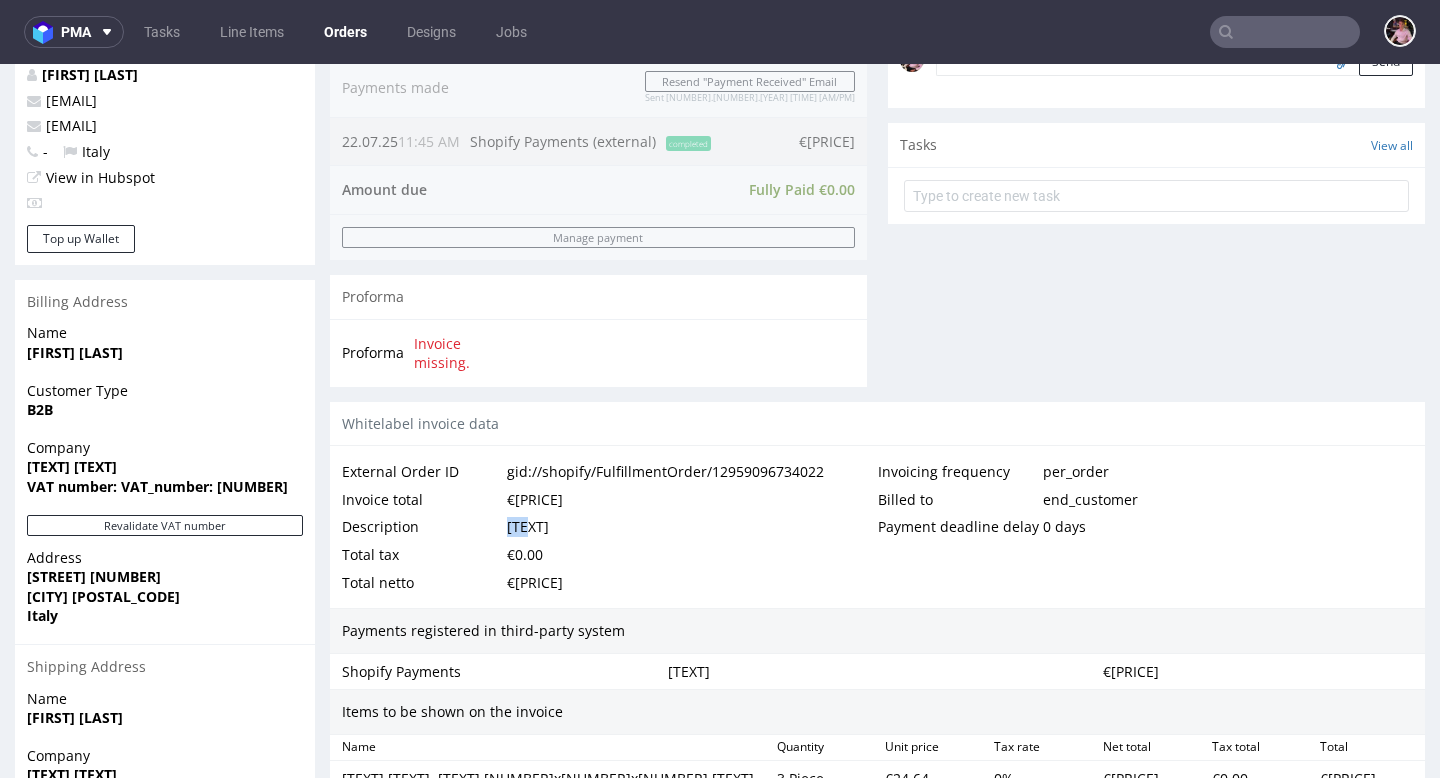drag, startPoint x: 534, startPoint y: 510, endPoint x: 484, endPoint y: 511, distance: 50.01 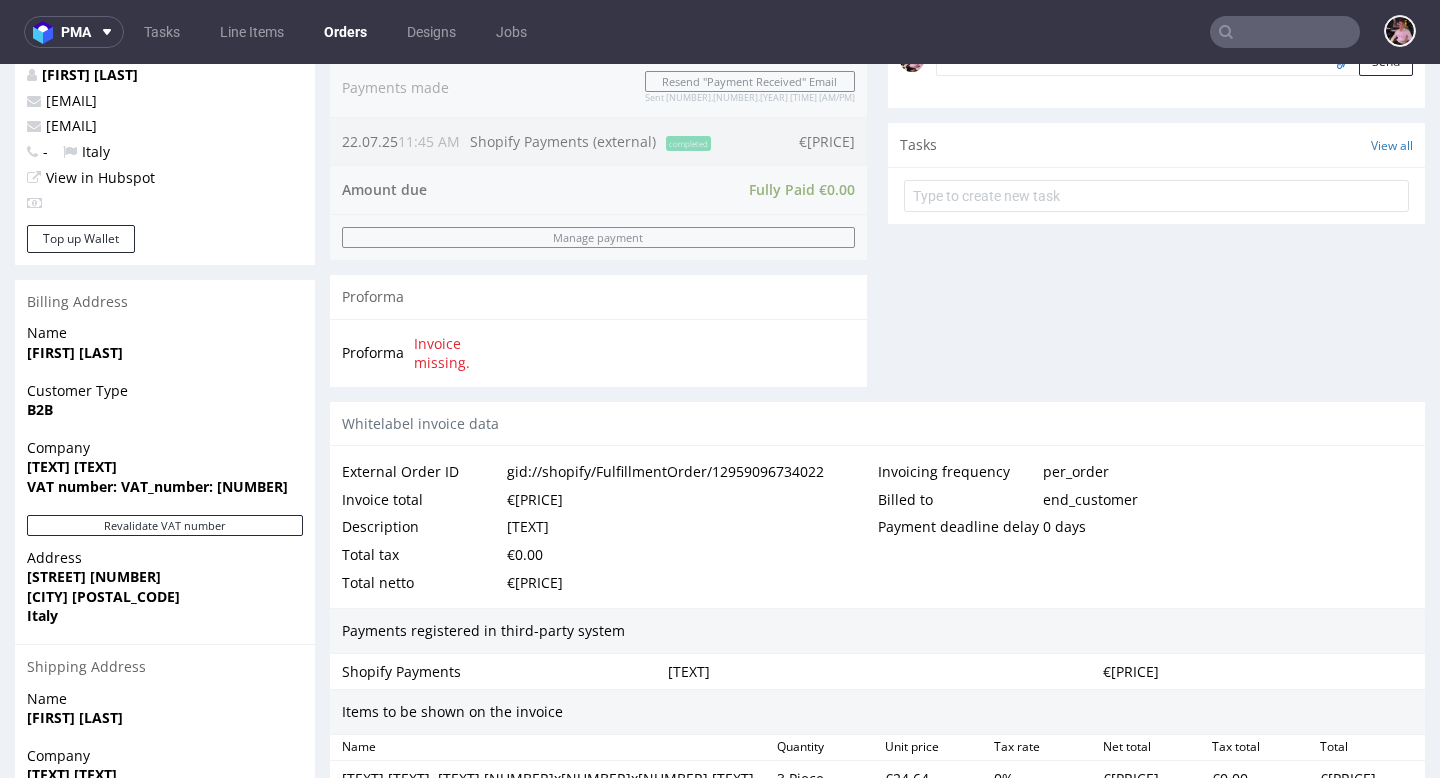 click on "€0.00" at bounding box center (525, 555) 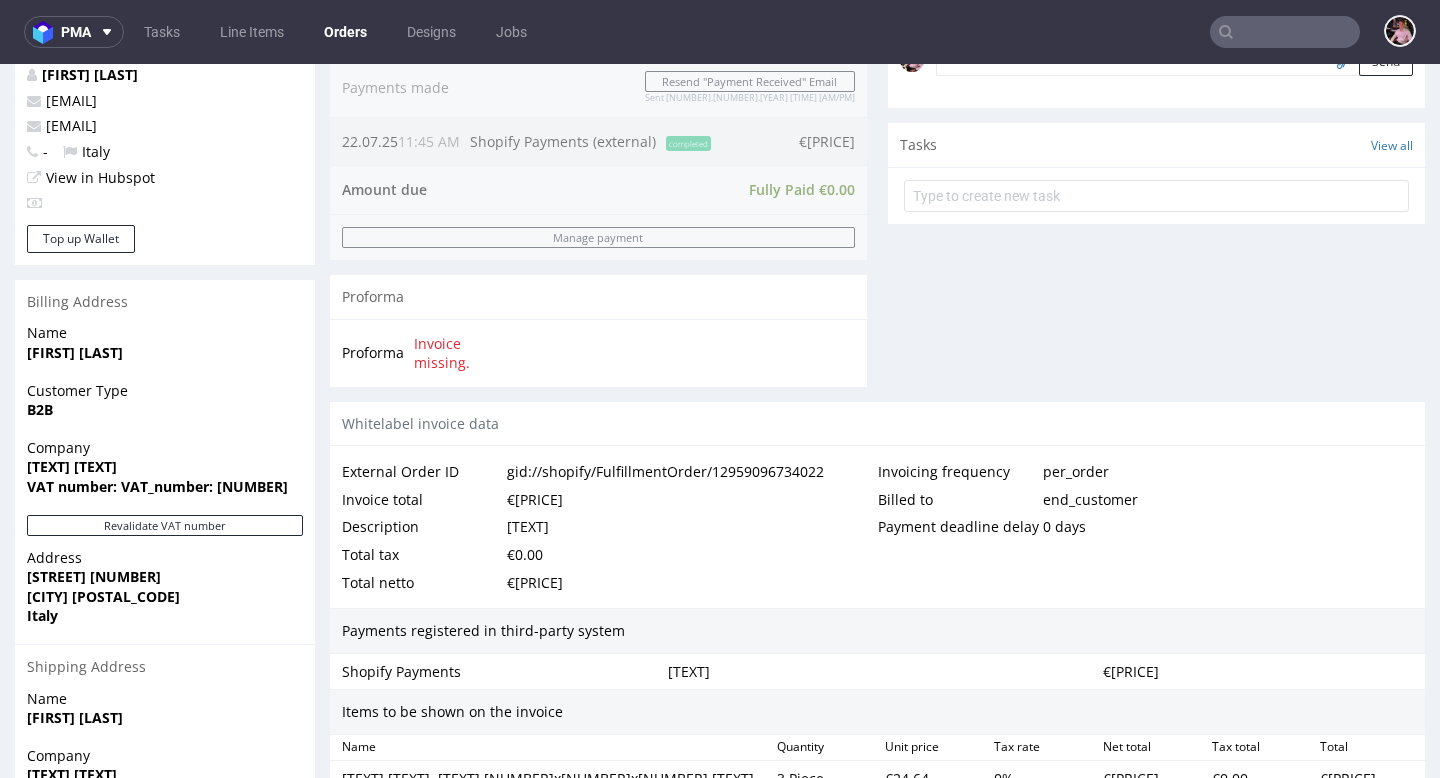 drag, startPoint x: 532, startPoint y: 508, endPoint x: 563, endPoint y: 507, distance: 31.016125 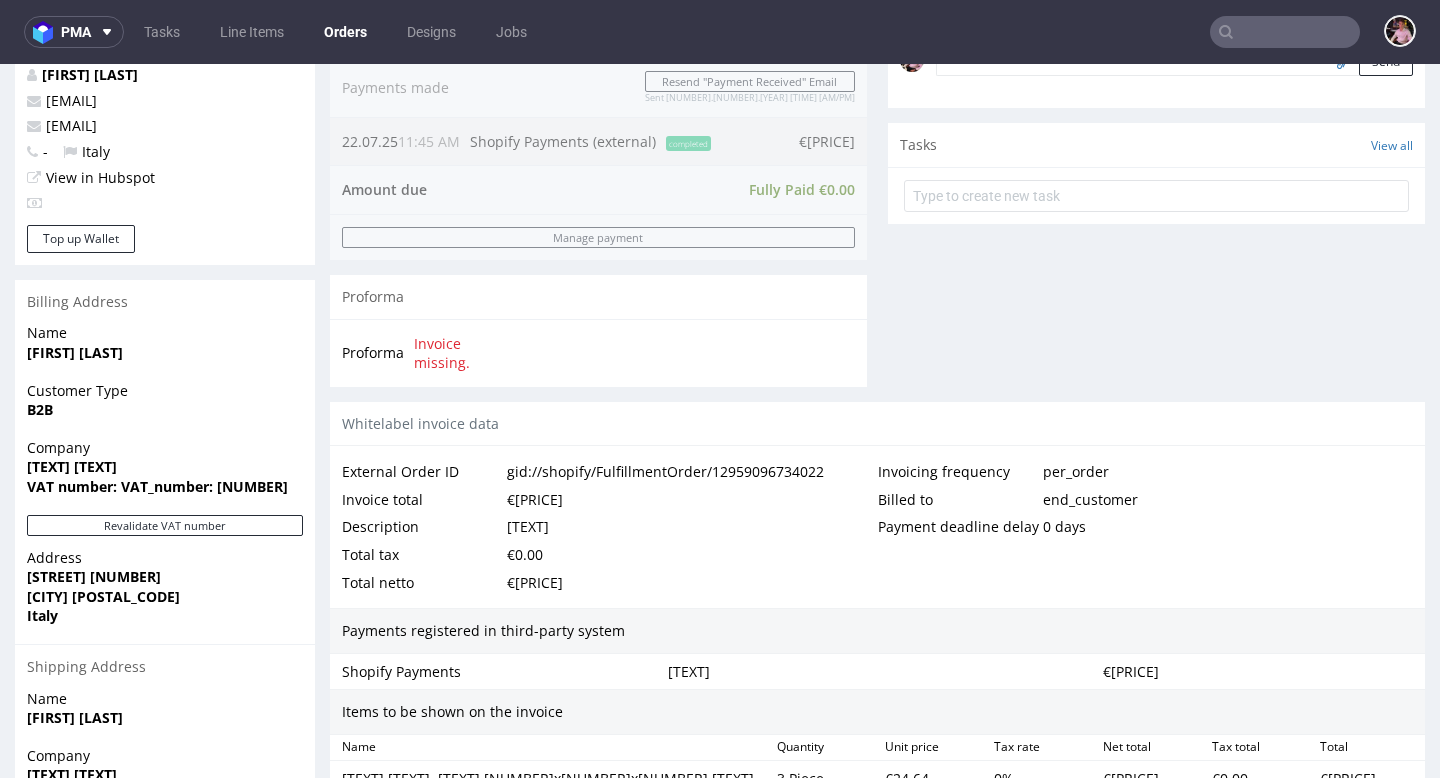 click on "Total tax €0.00" at bounding box center [610, 555] 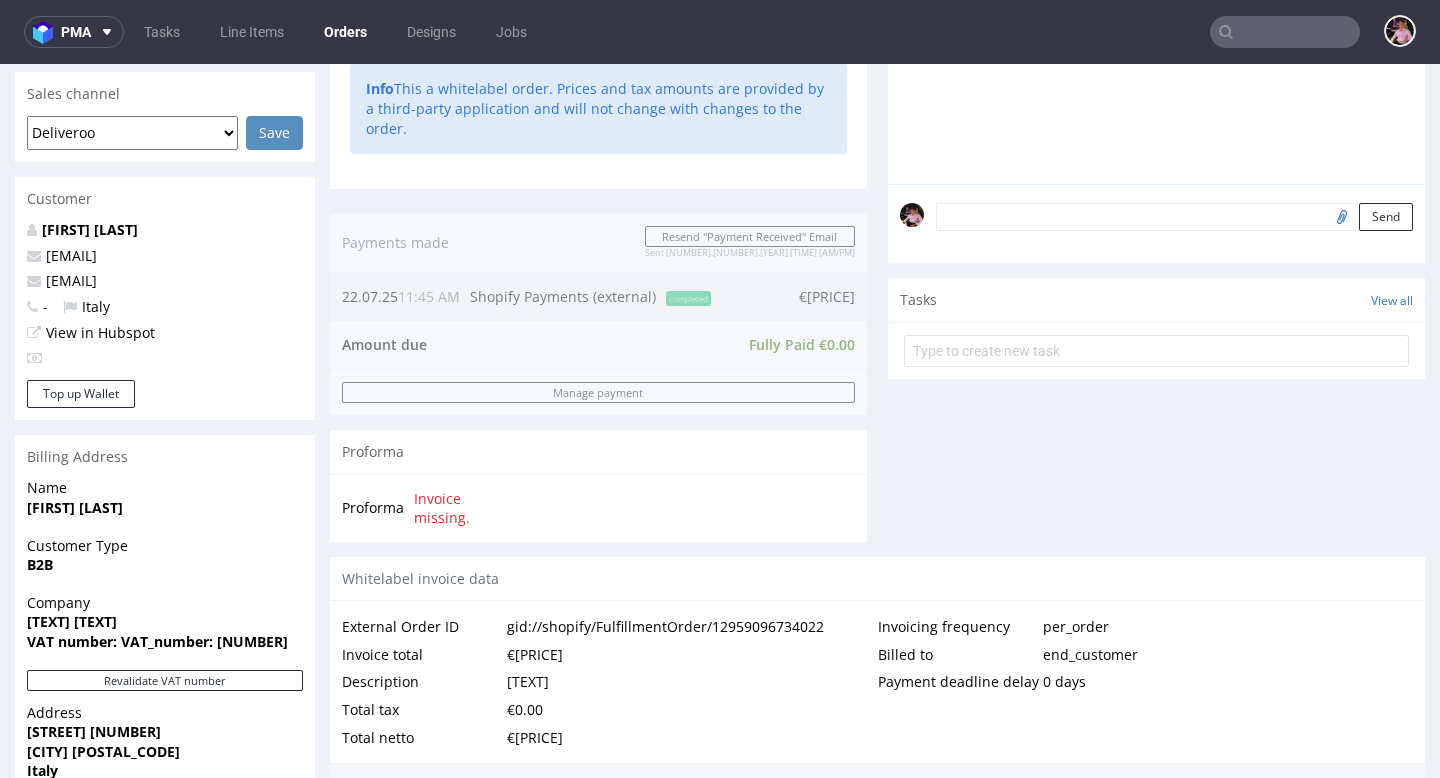 scroll, scrollTop: 1048, scrollLeft: 0, axis: vertical 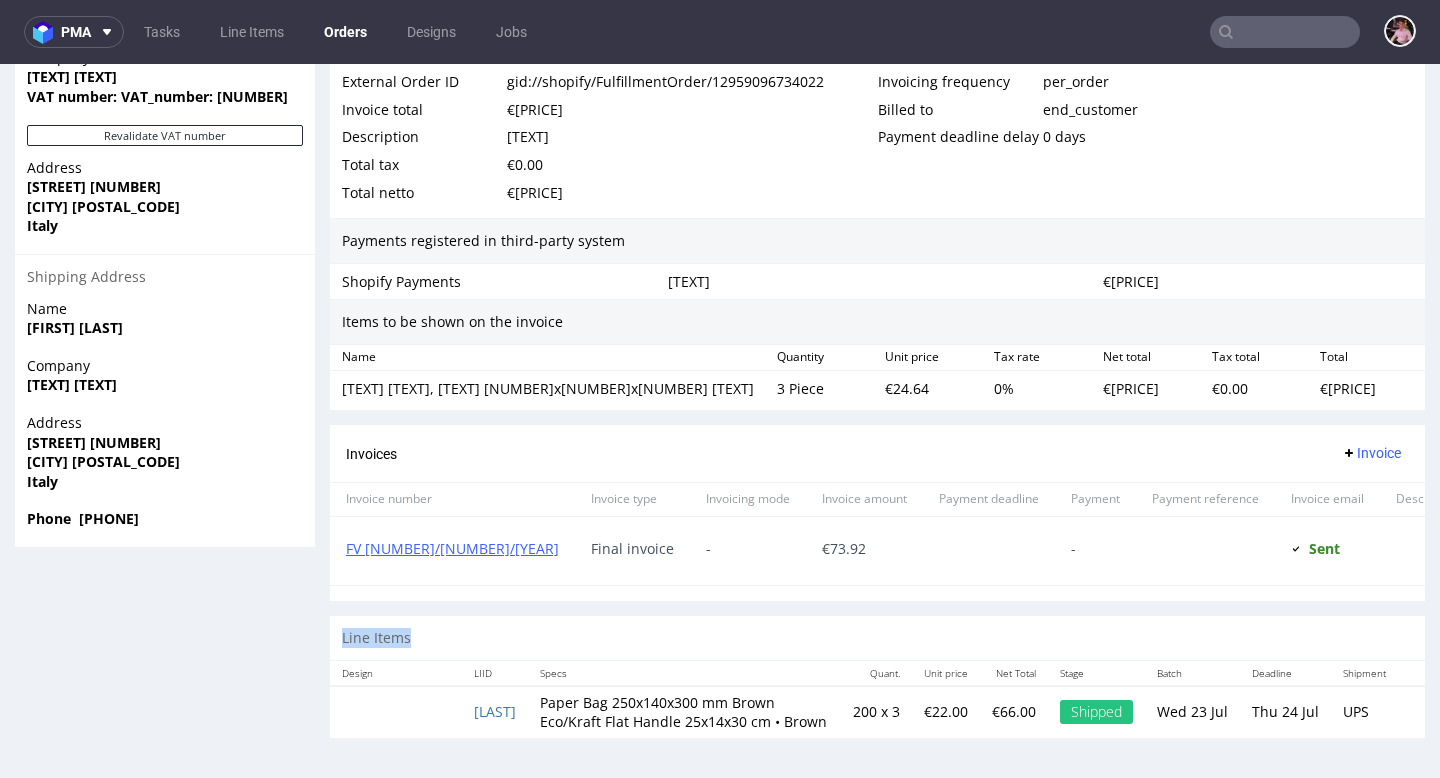 drag, startPoint x: 326, startPoint y: 615, endPoint x: 414, endPoint y: 615, distance: 88 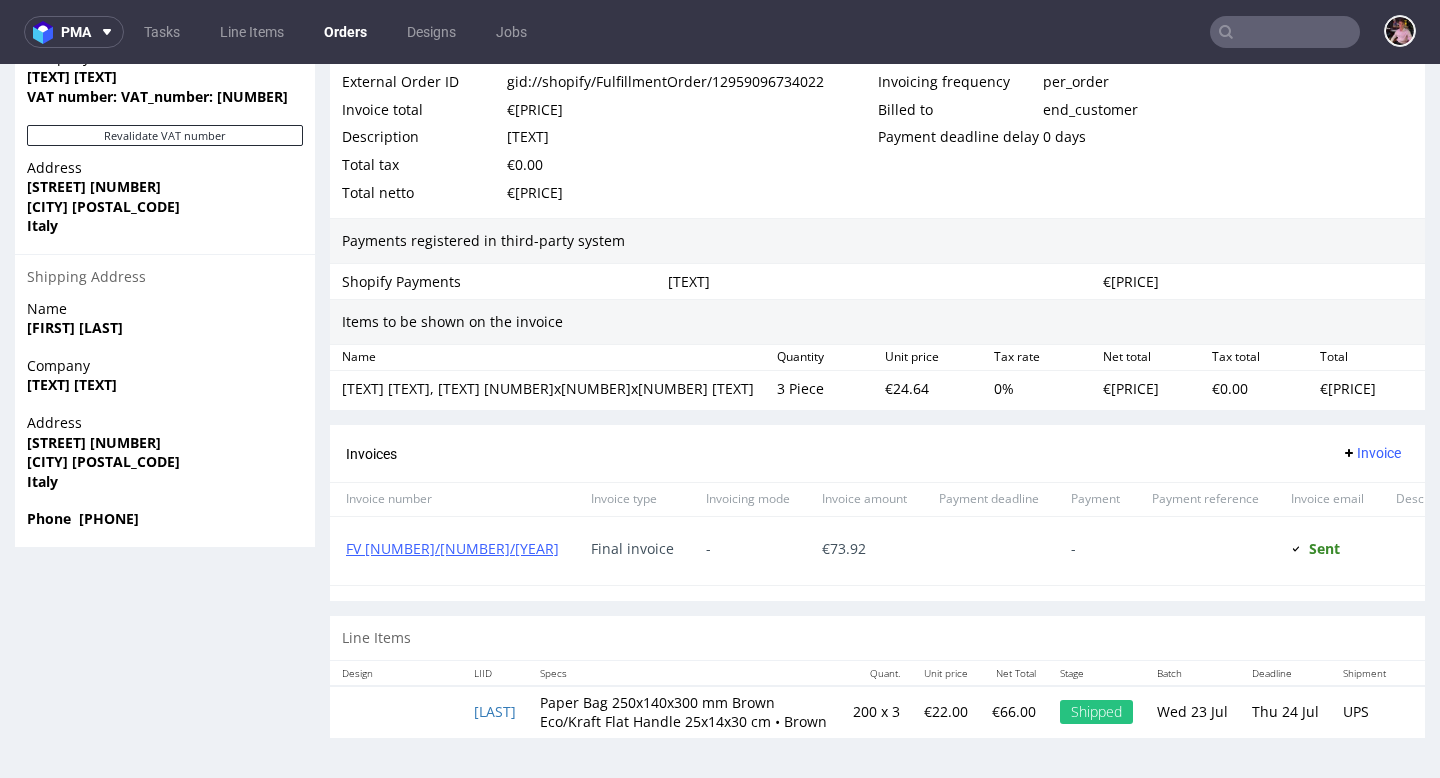 click on "Line Items" at bounding box center (877, 638) 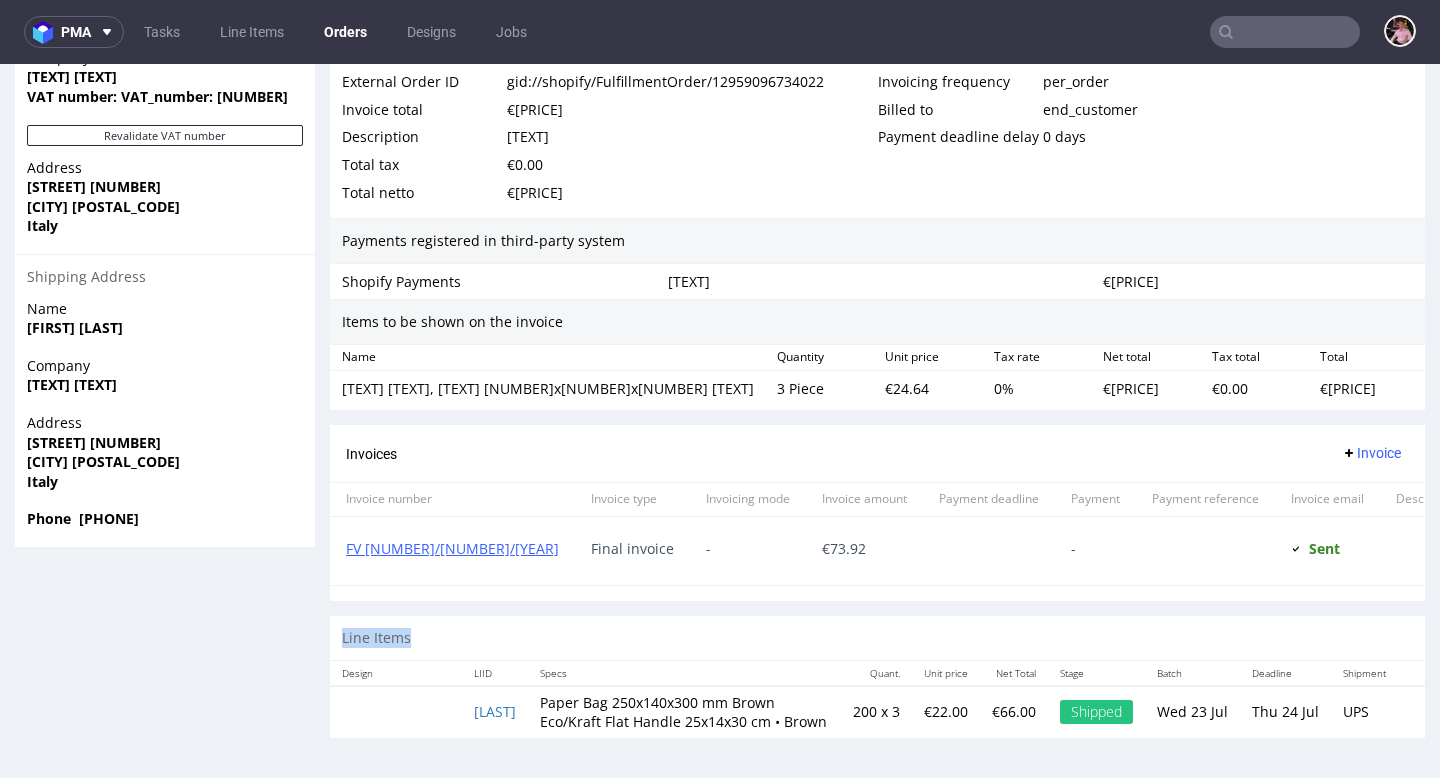 drag, startPoint x: 435, startPoint y: 620, endPoint x: 333, endPoint y: 619, distance: 102.0049 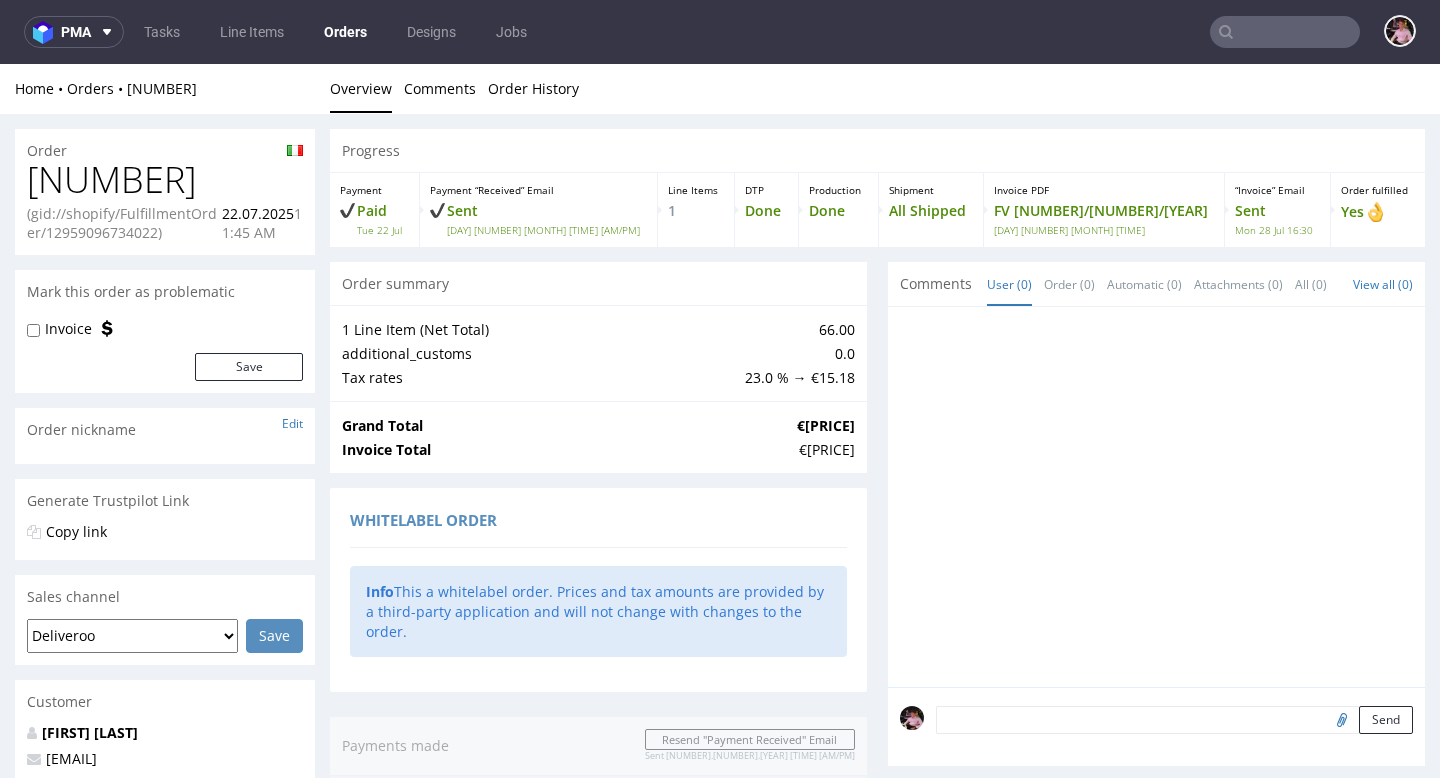scroll, scrollTop: 1048, scrollLeft: 0, axis: vertical 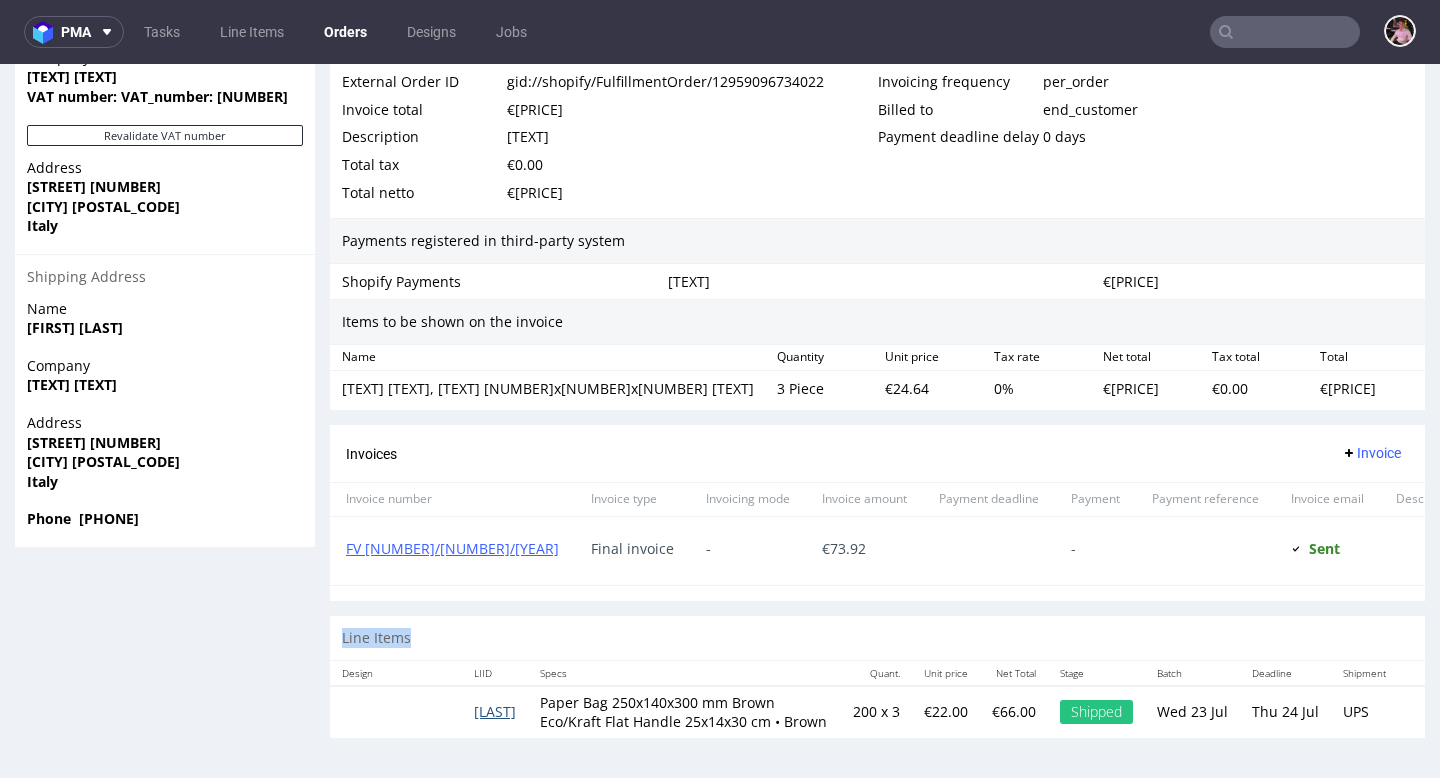 click on "TTED" at bounding box center [495, 711] 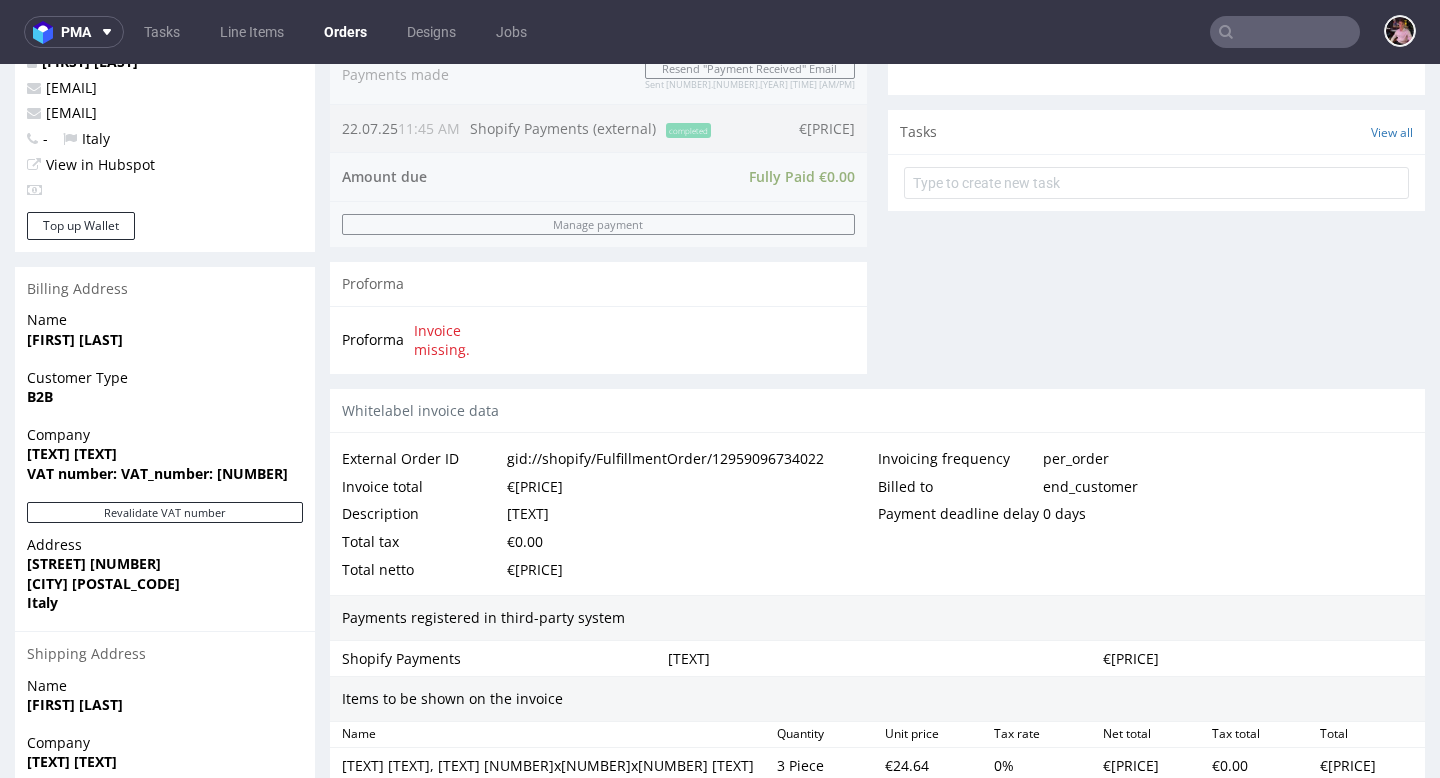 scroll, scrollTop: 0, scrollLeft: 0, axis: both 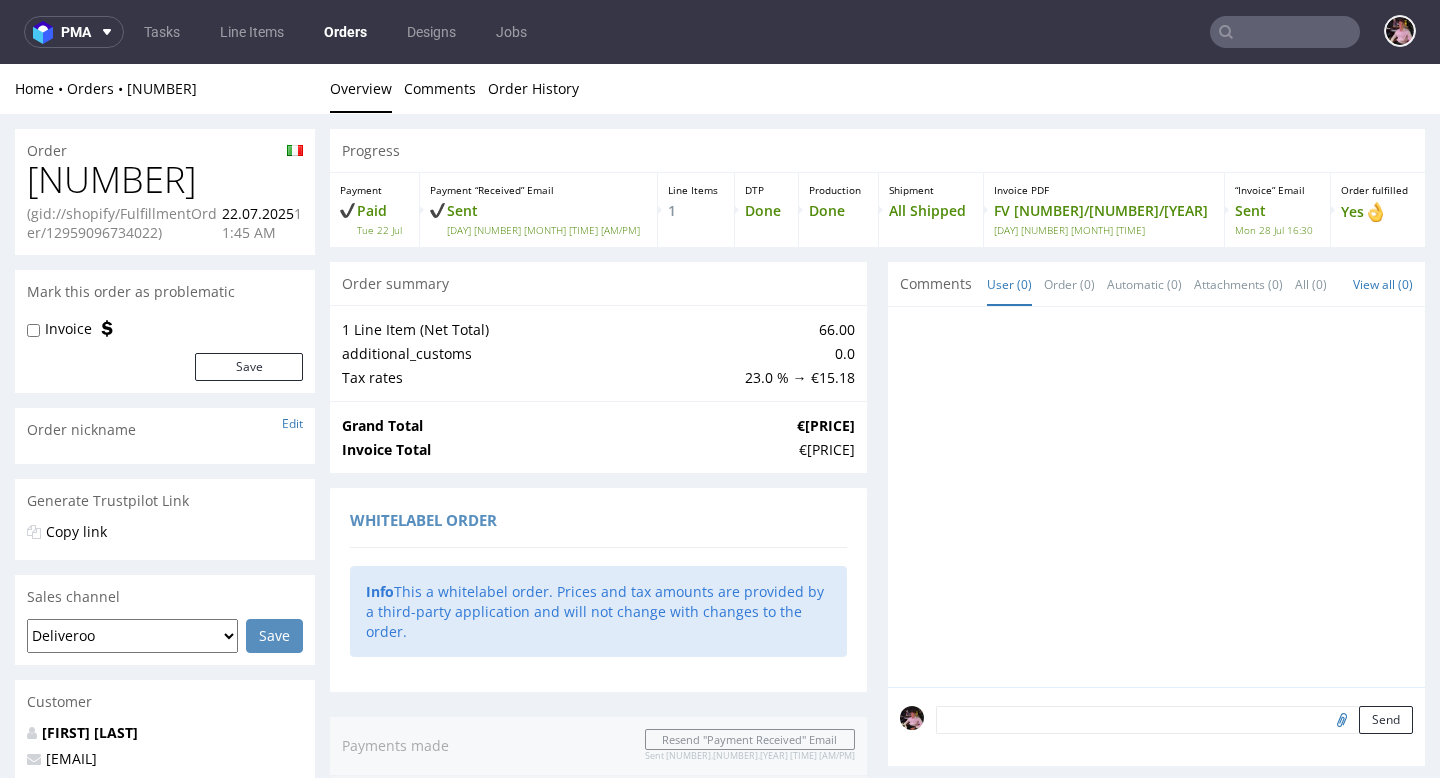 click at bounding box center [1285, 32] 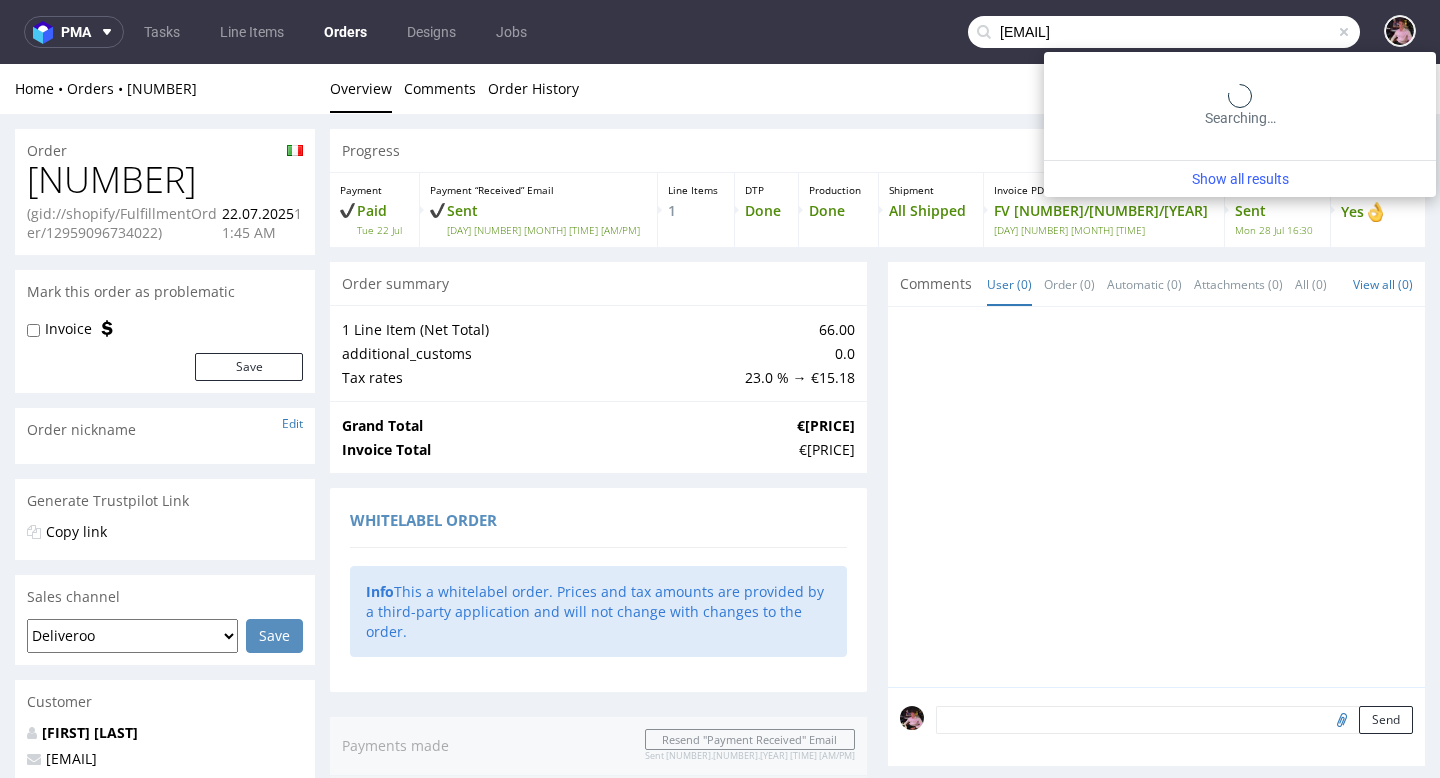 type on "[EMAIL]" 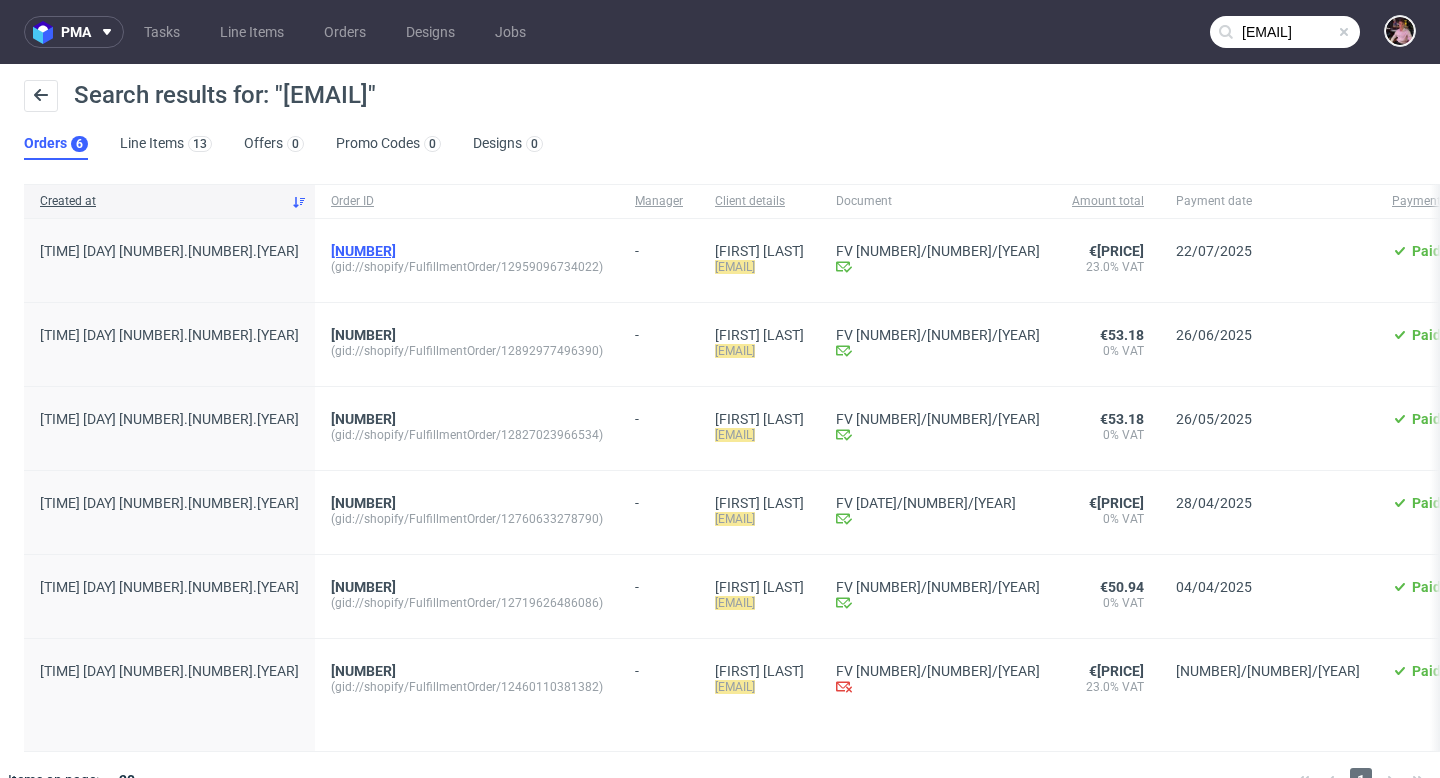 click on "[CREDIT_CARD]" at bounding box center [363, 251] 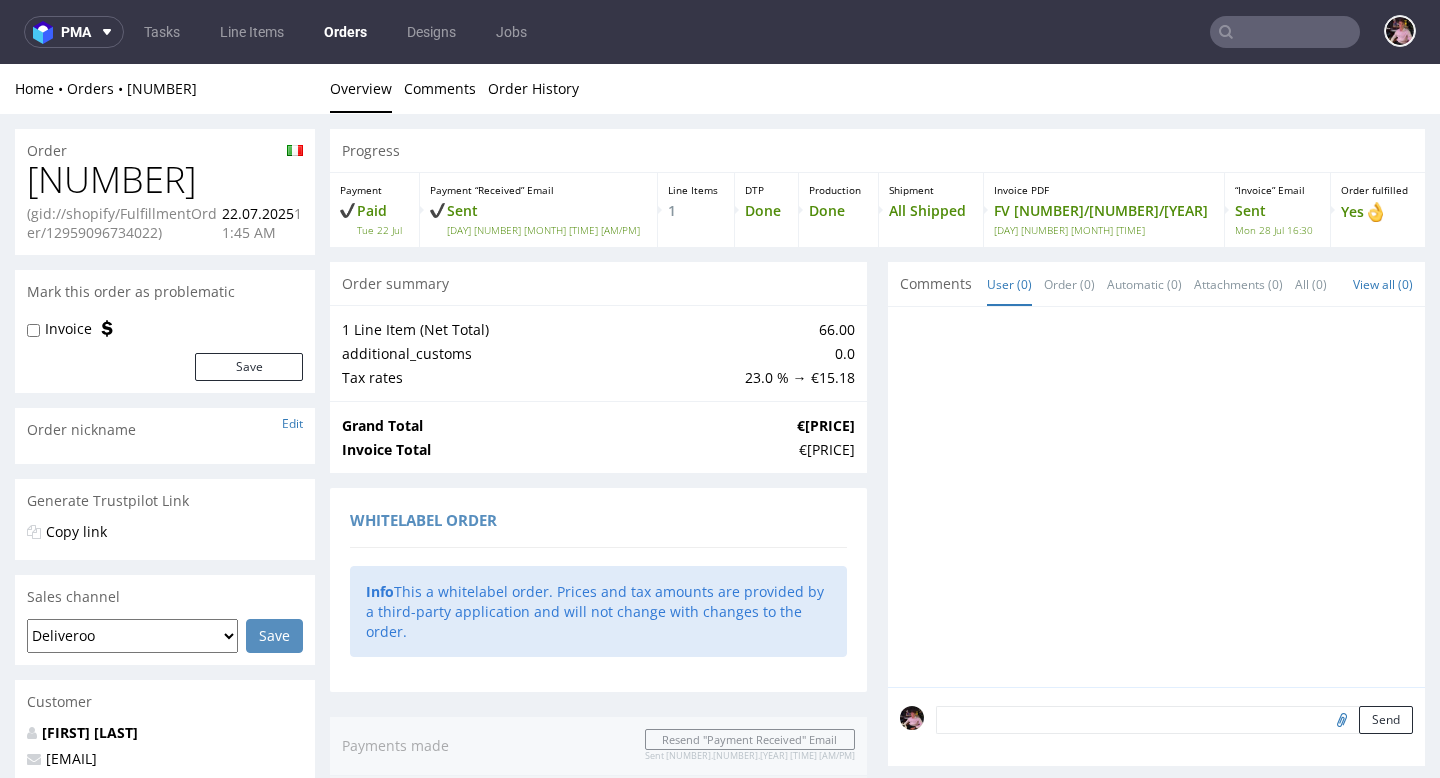 scroll, scrollTop: 1048, scrollLeft: 0, axis: vertical 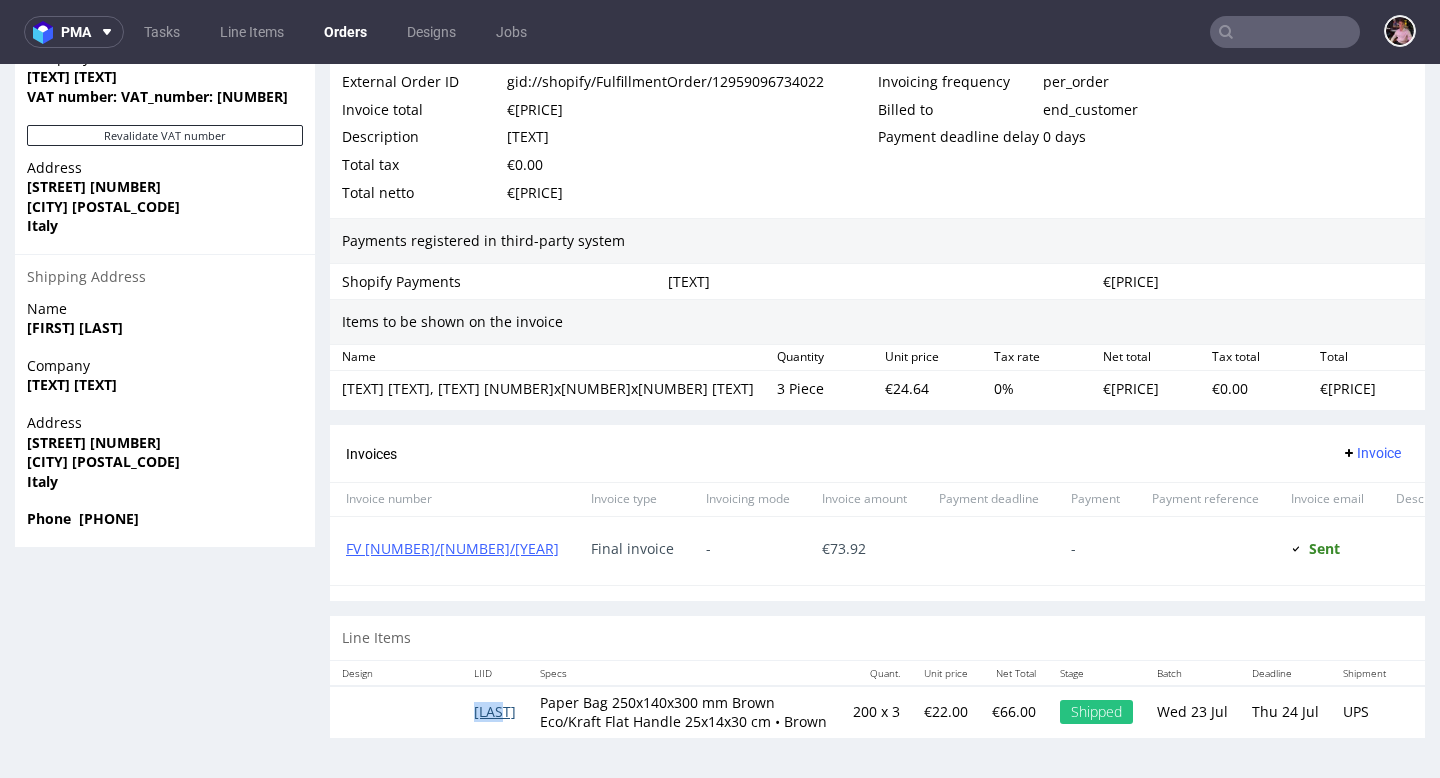 click on "TTED" at bounding box center [495, 711] 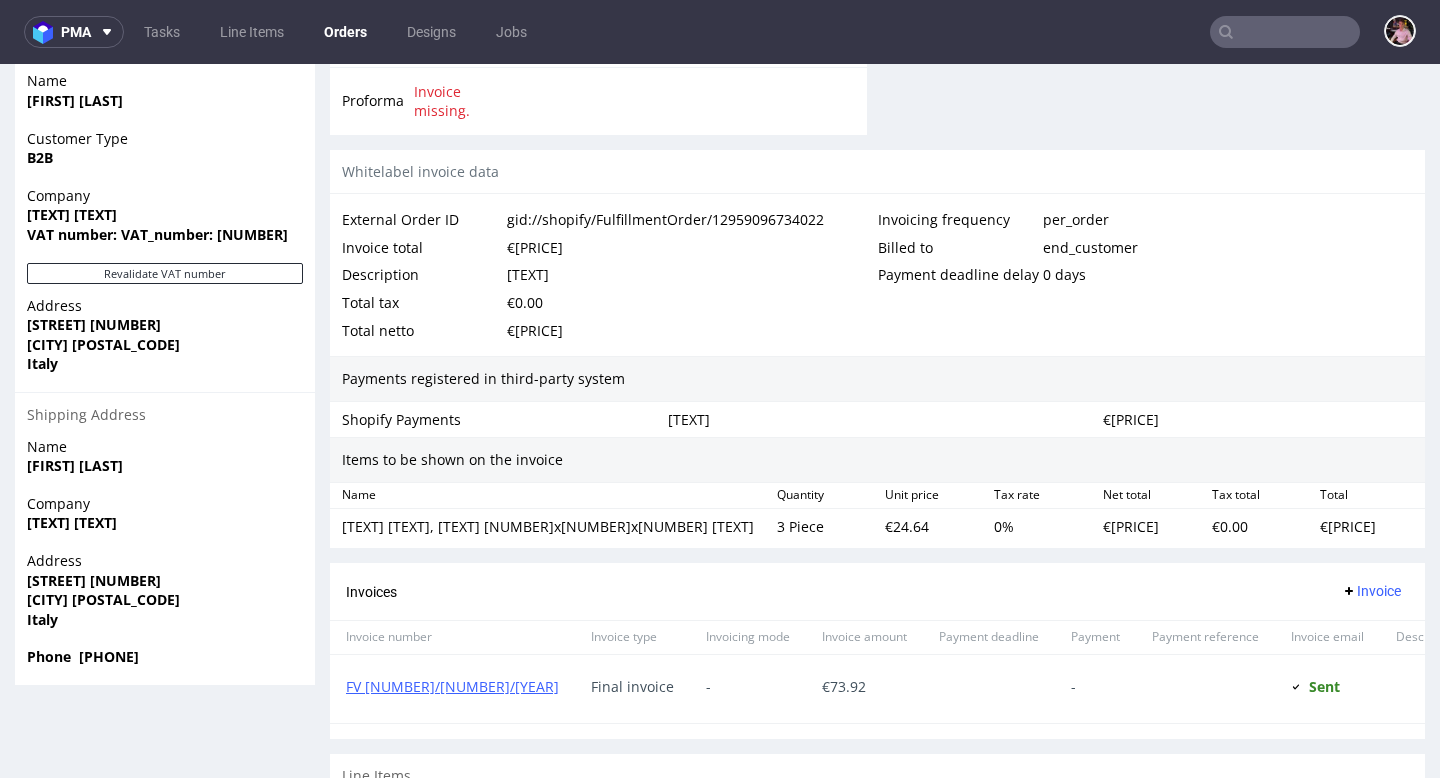 scroll, scrollTop: 504, scrollLeft: 0, axis: vertical 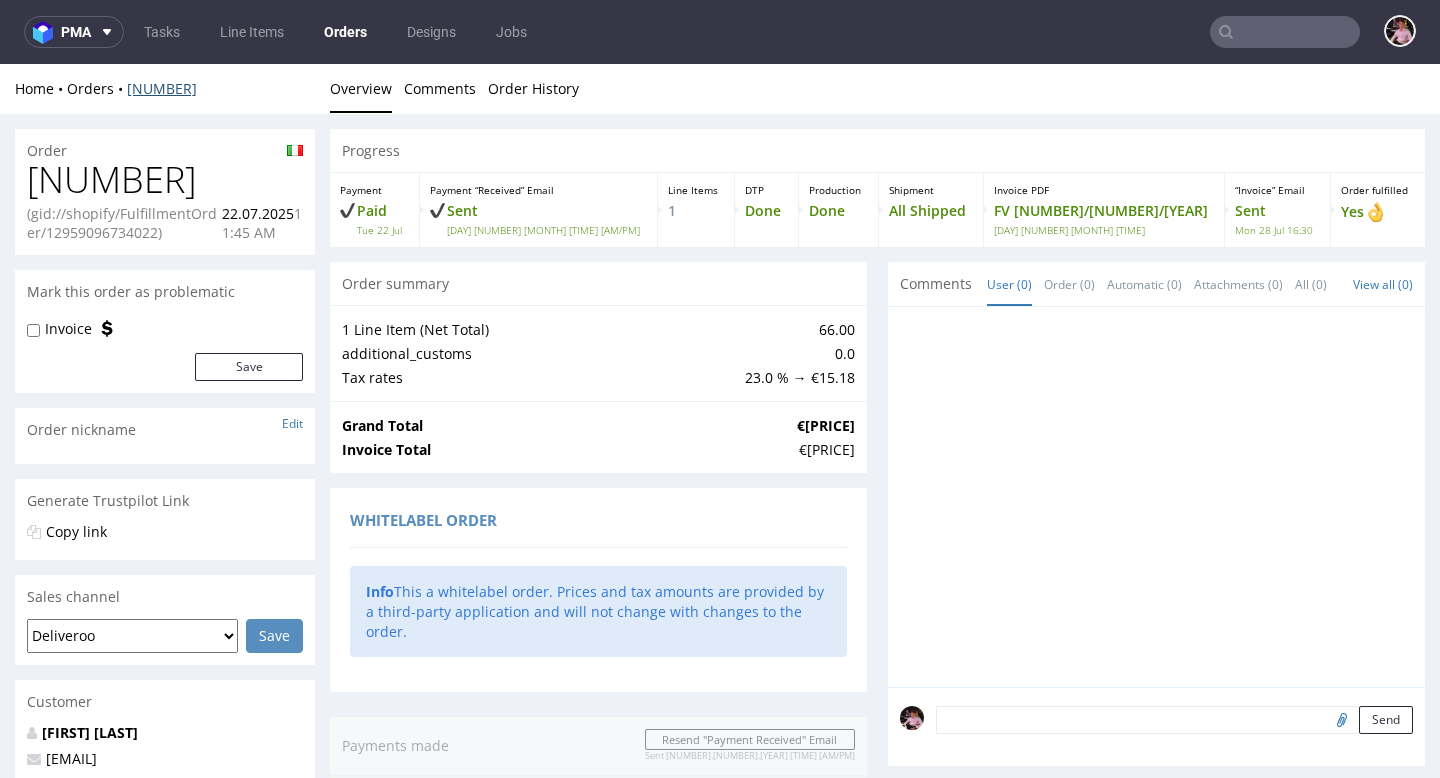 click on "[CREDIT_CARD]" at bounding box center [162, 88] 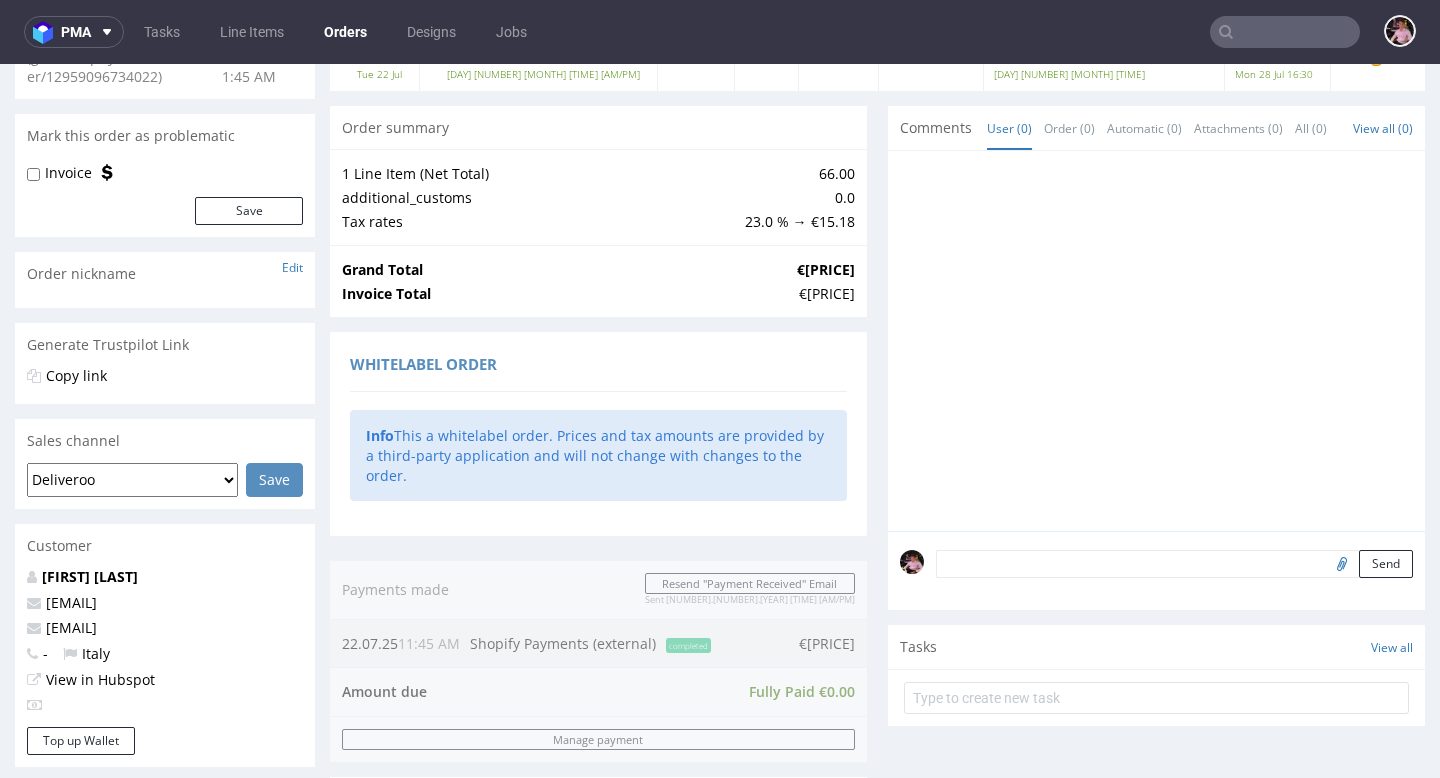 scroll, scrollTop: 0, scrollLeft: 0, axis: both 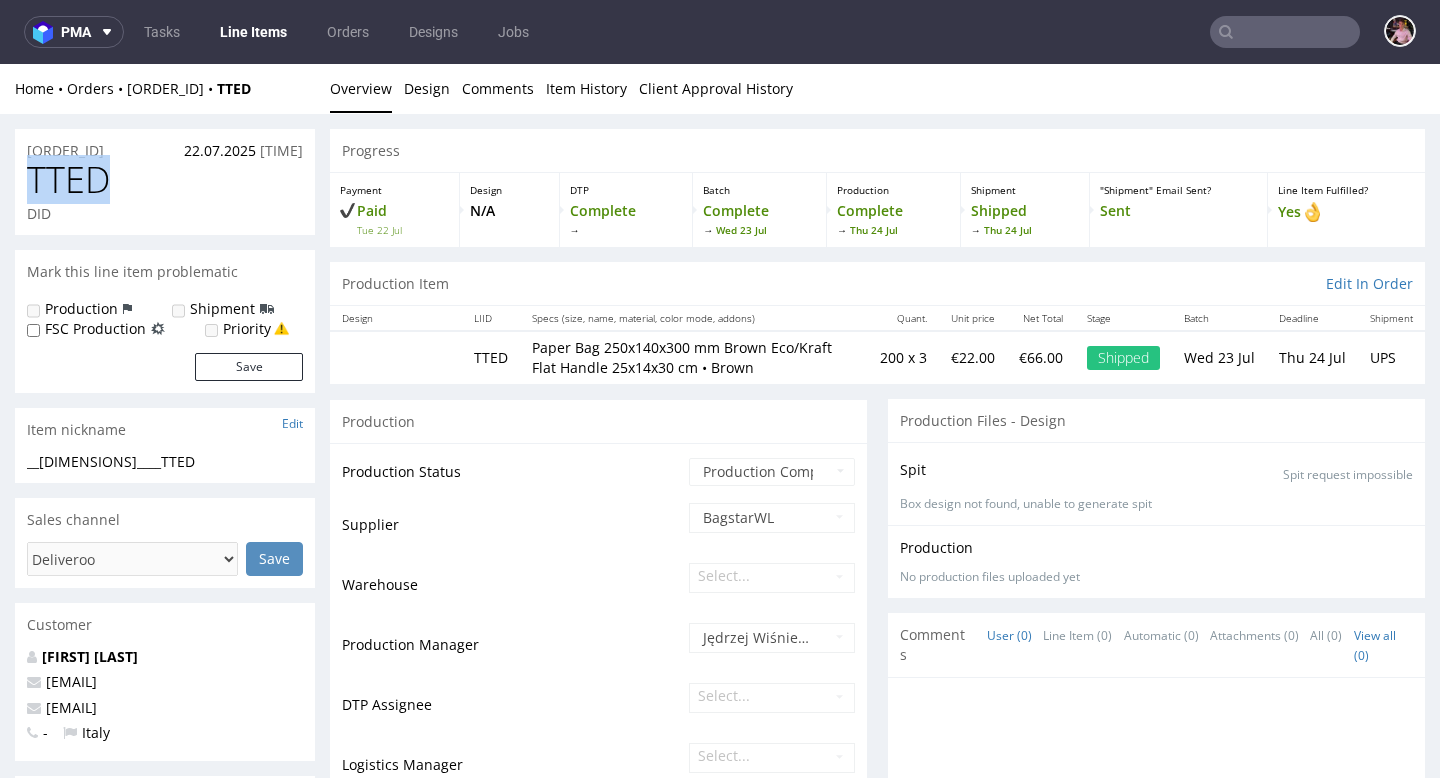 drag, startPoint x: 26, startPoint y: 177, endPoint x: 116, endPoint y: 177, distance: 90 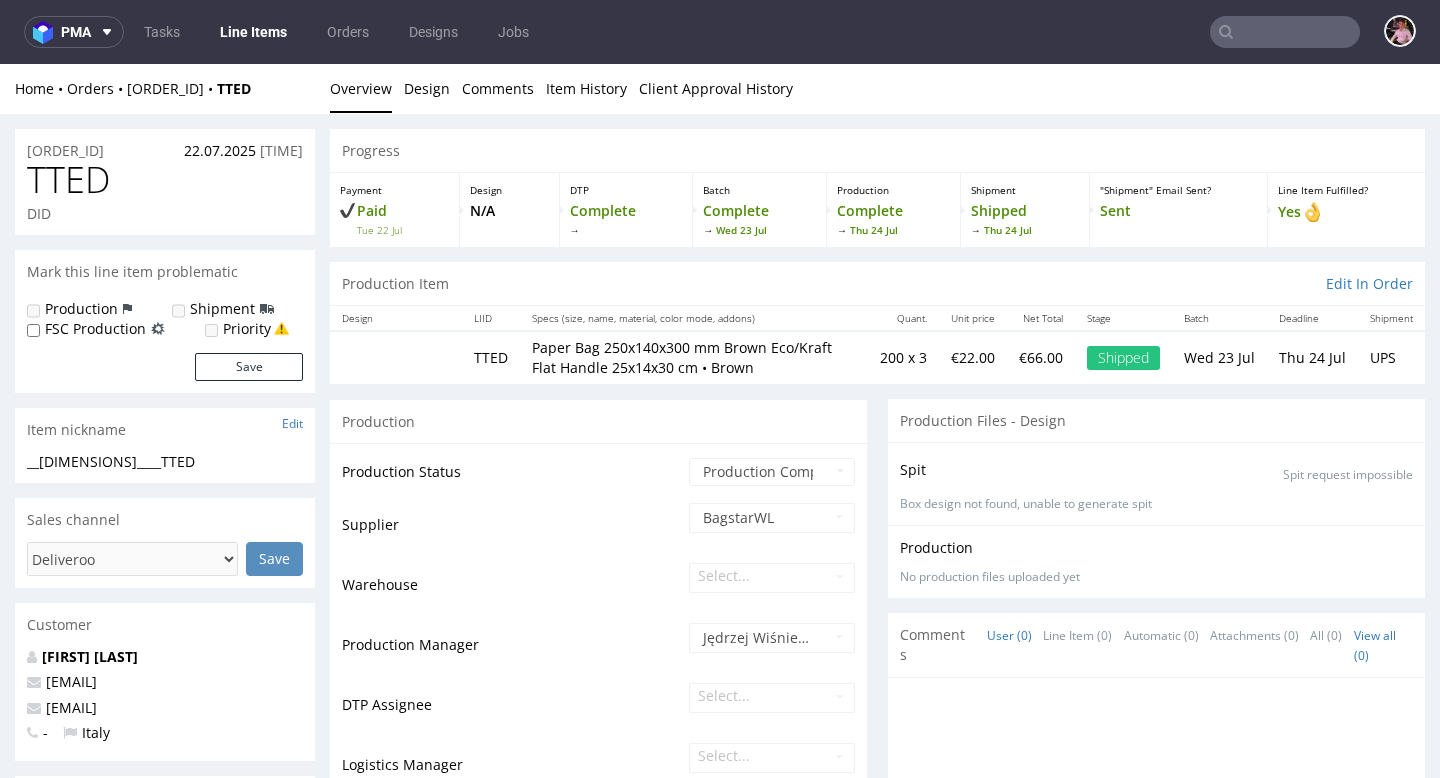 click on "TTED" at bounding box center [165, 180] 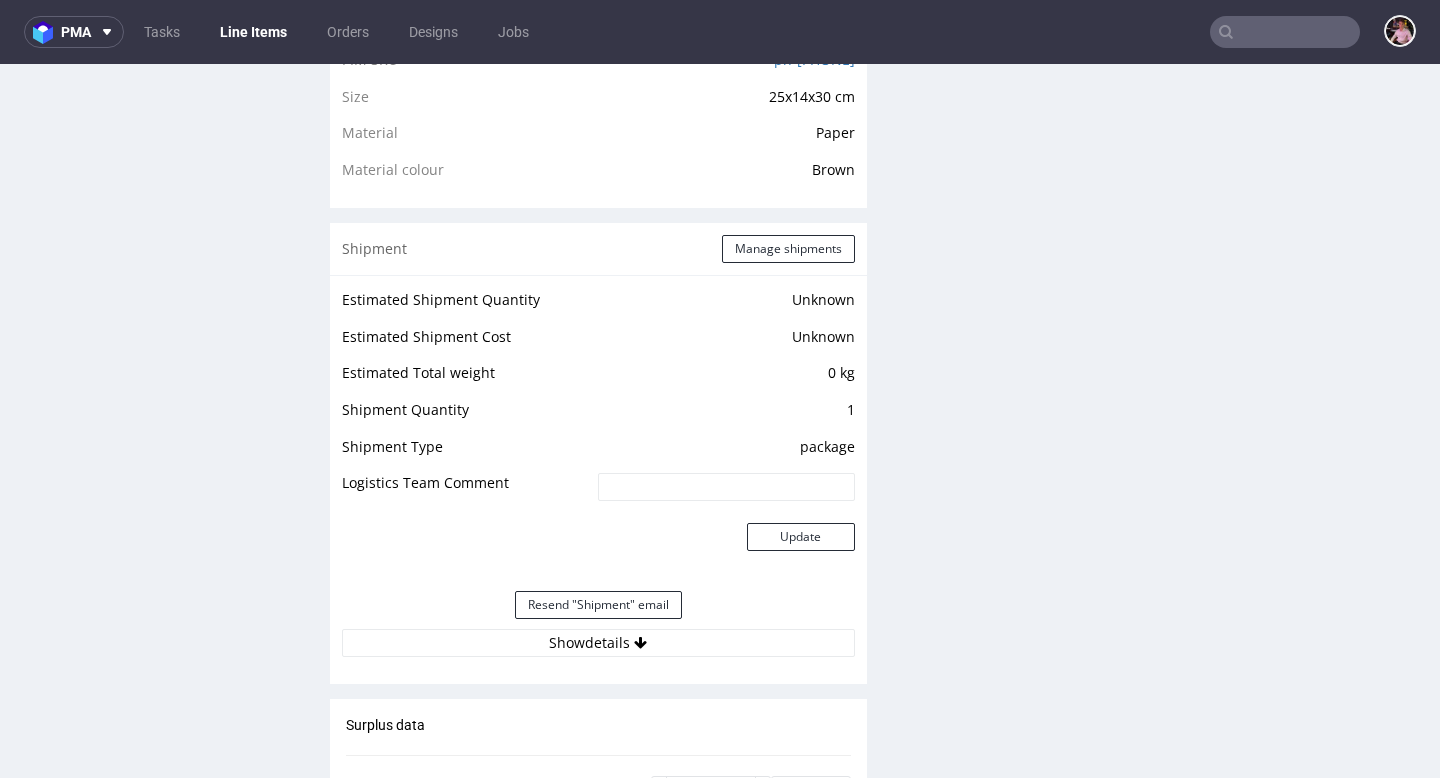 scroll, scrollTop: 1461, scrollLeft: 0, axis: vertical 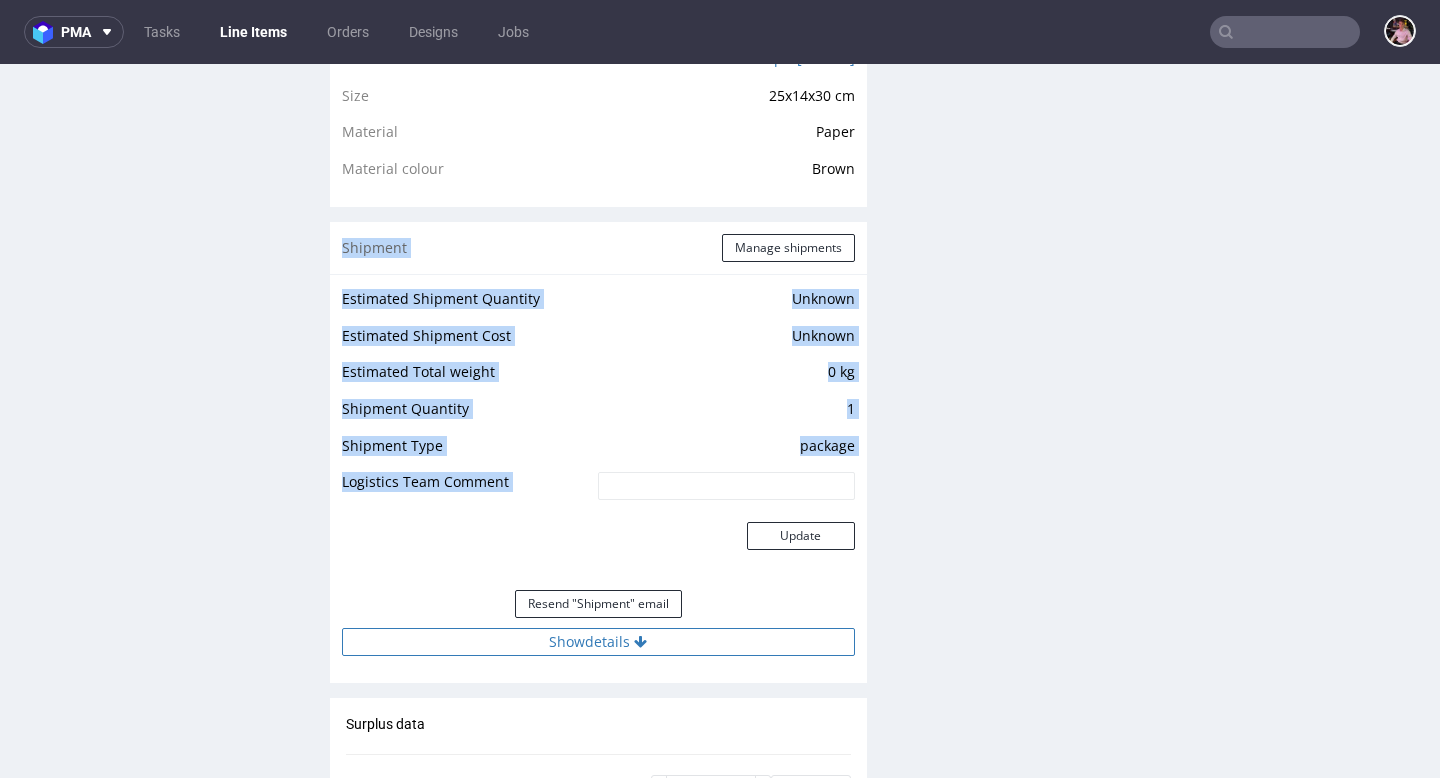 drag, startPoint x: 325, startPoint y: 221, endPoint x: 346, endPoint y: 639, distance: 418.5272 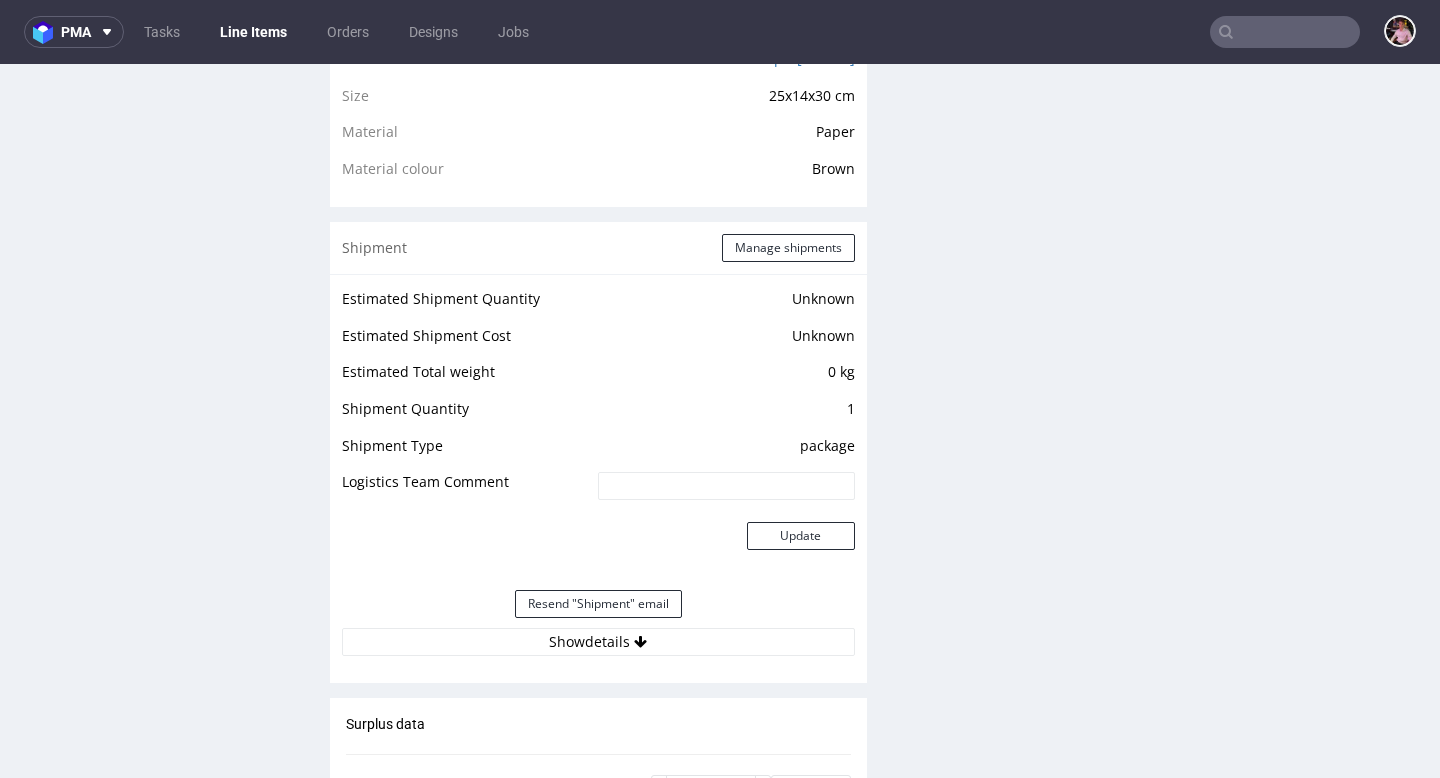 click on "Shipment Quantity" at bounding box center [467, 415] 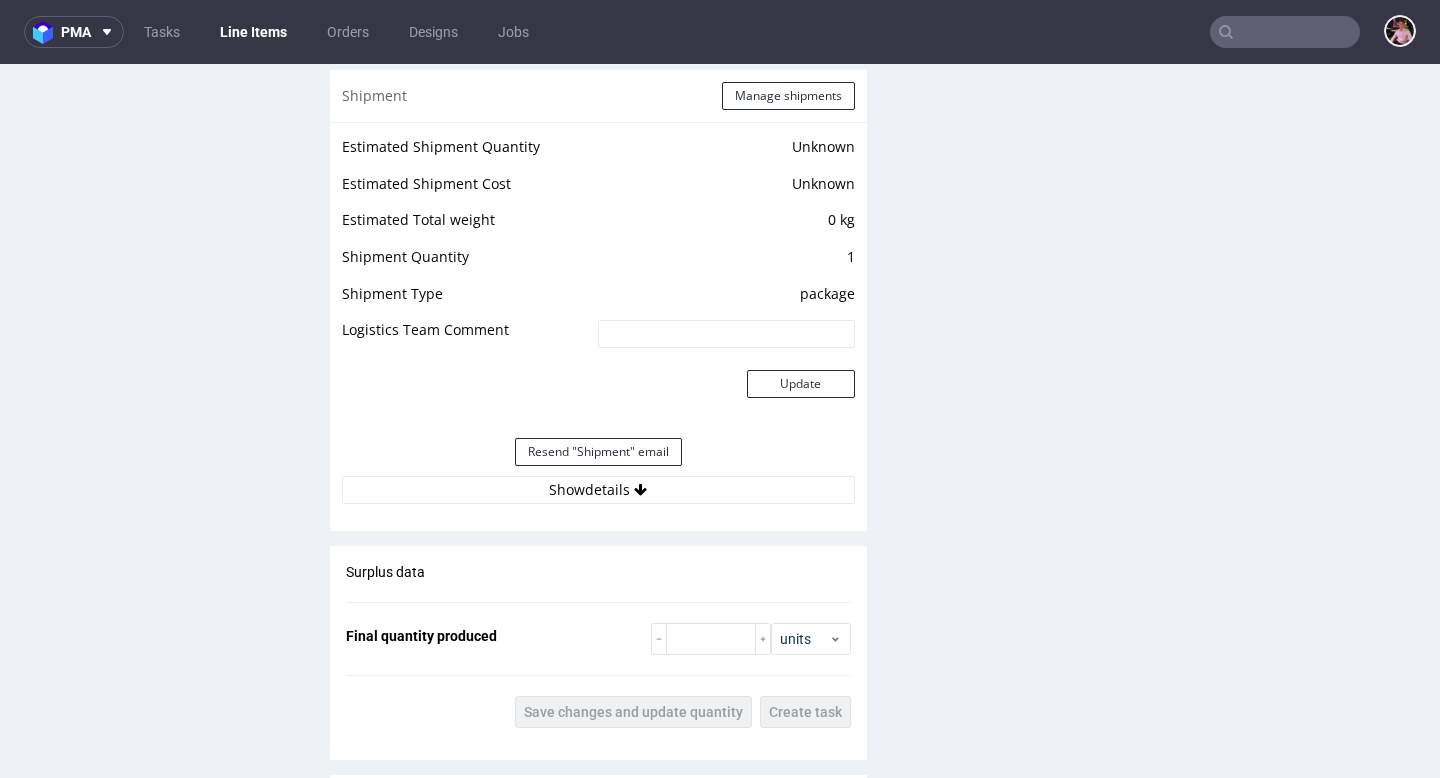 scroll, scrollTop: 1614, scrollLeft: 0, axis: vertical 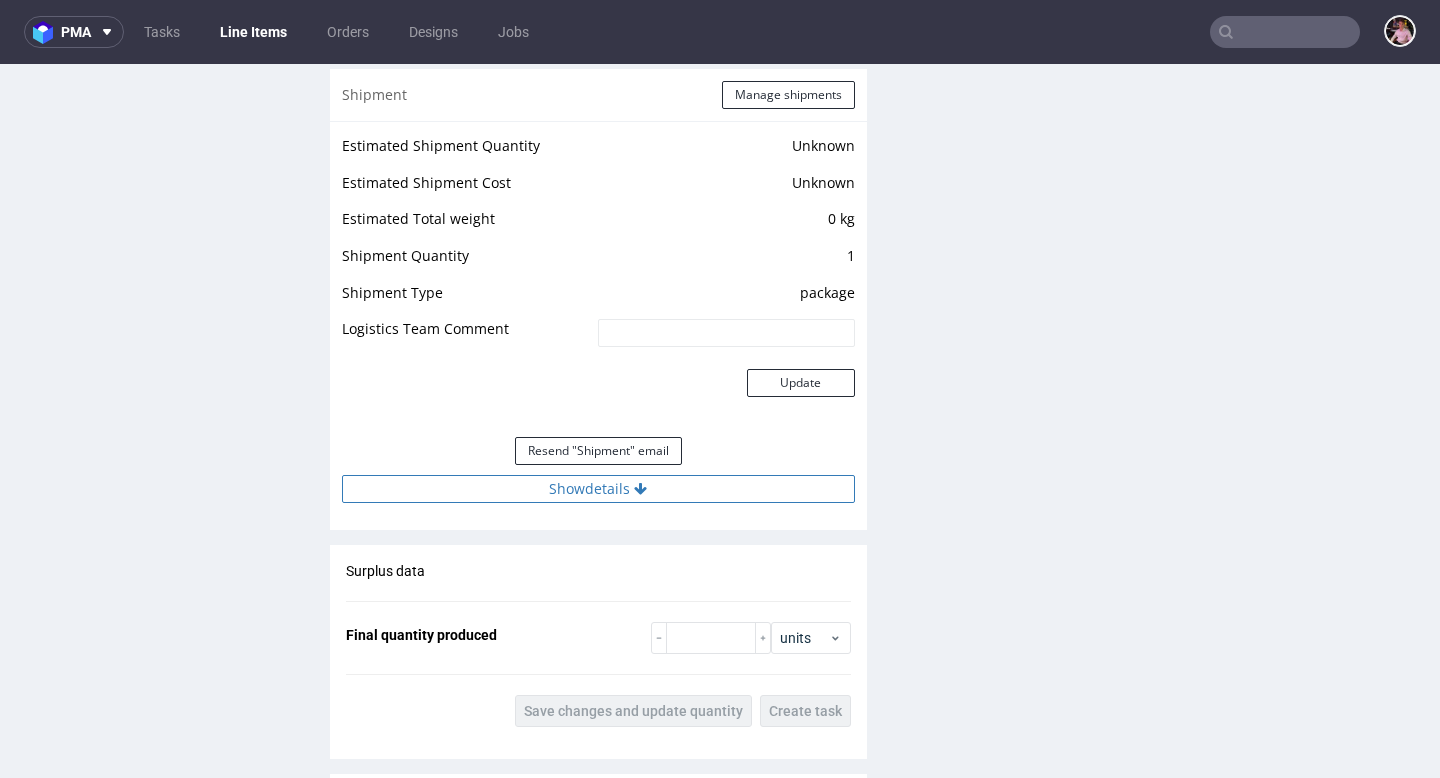 click on "Show  details" at bounding box center (598, 489) 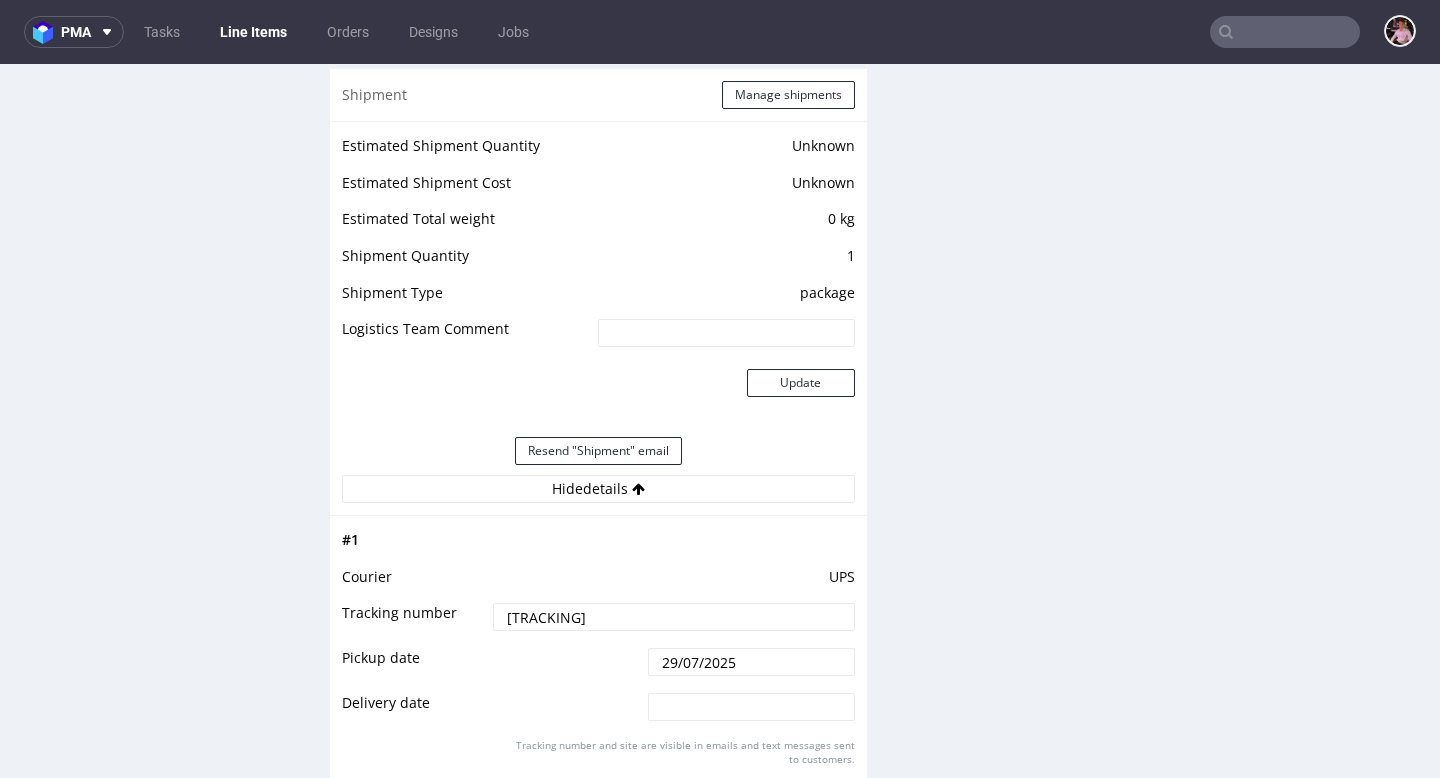 scroll, scrollTop: 1795, scrollLeft: 0, axis: vertical 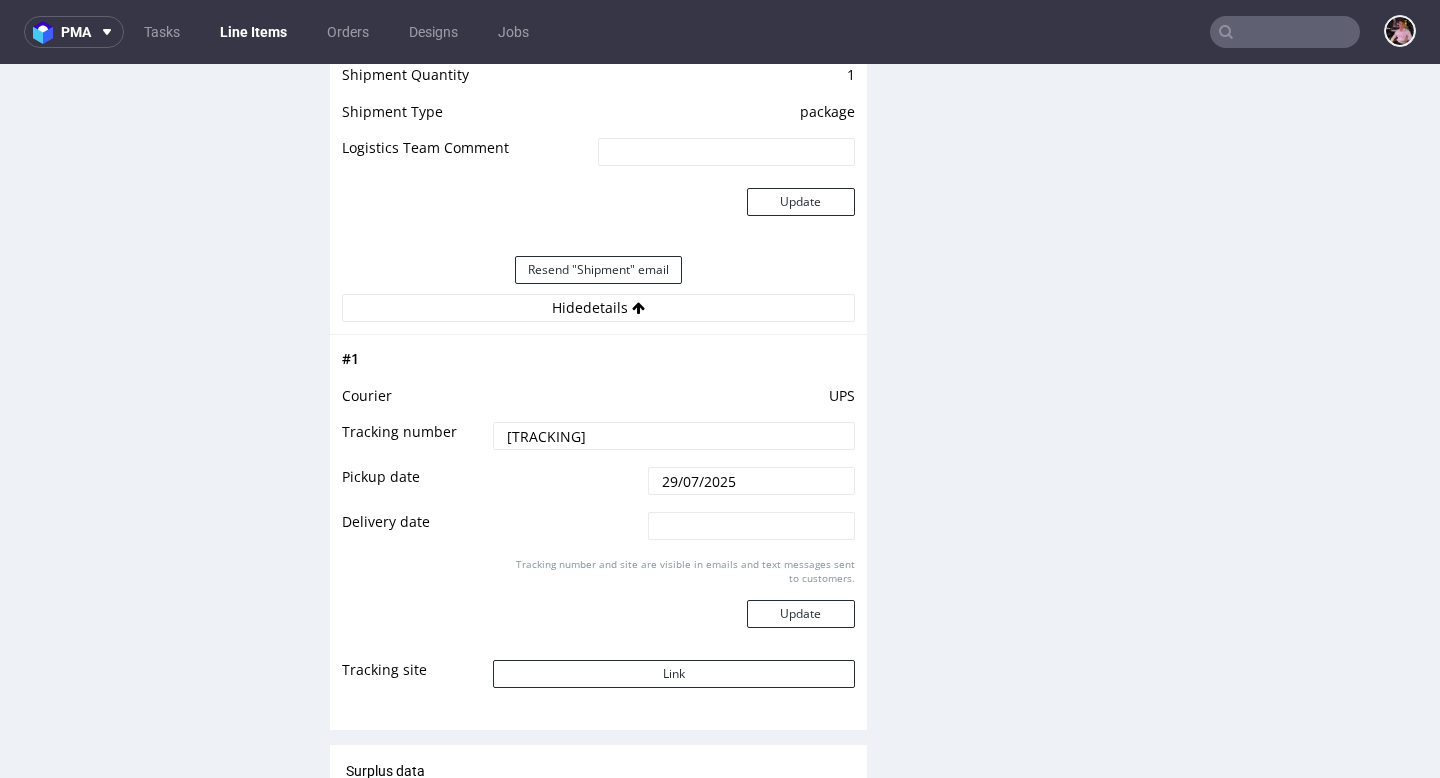 drag, startPoint x: 704, startPoint y: 440, endPoint x: 473, endPoint y: 438, distance: 231.00865 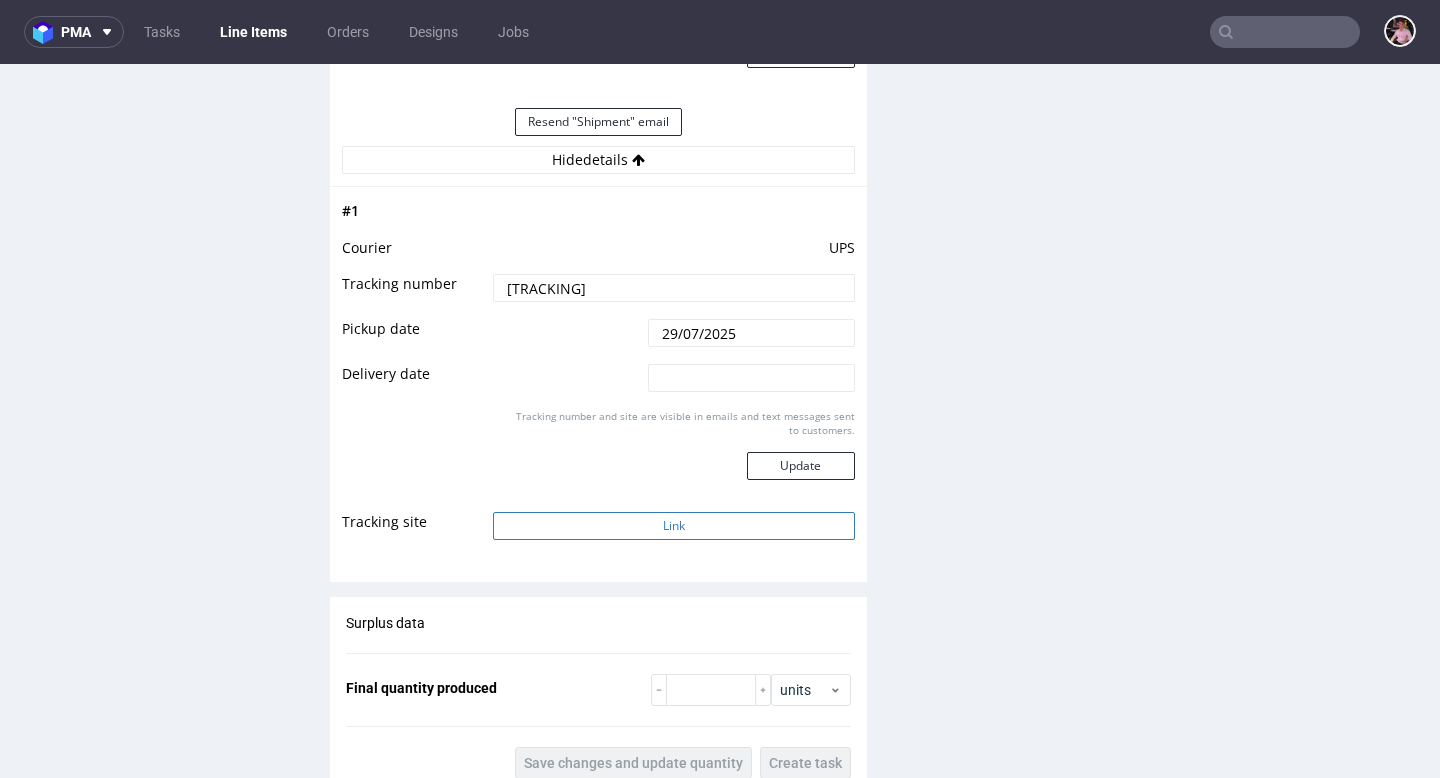 click on "Link" at bounding box center [673, 526] 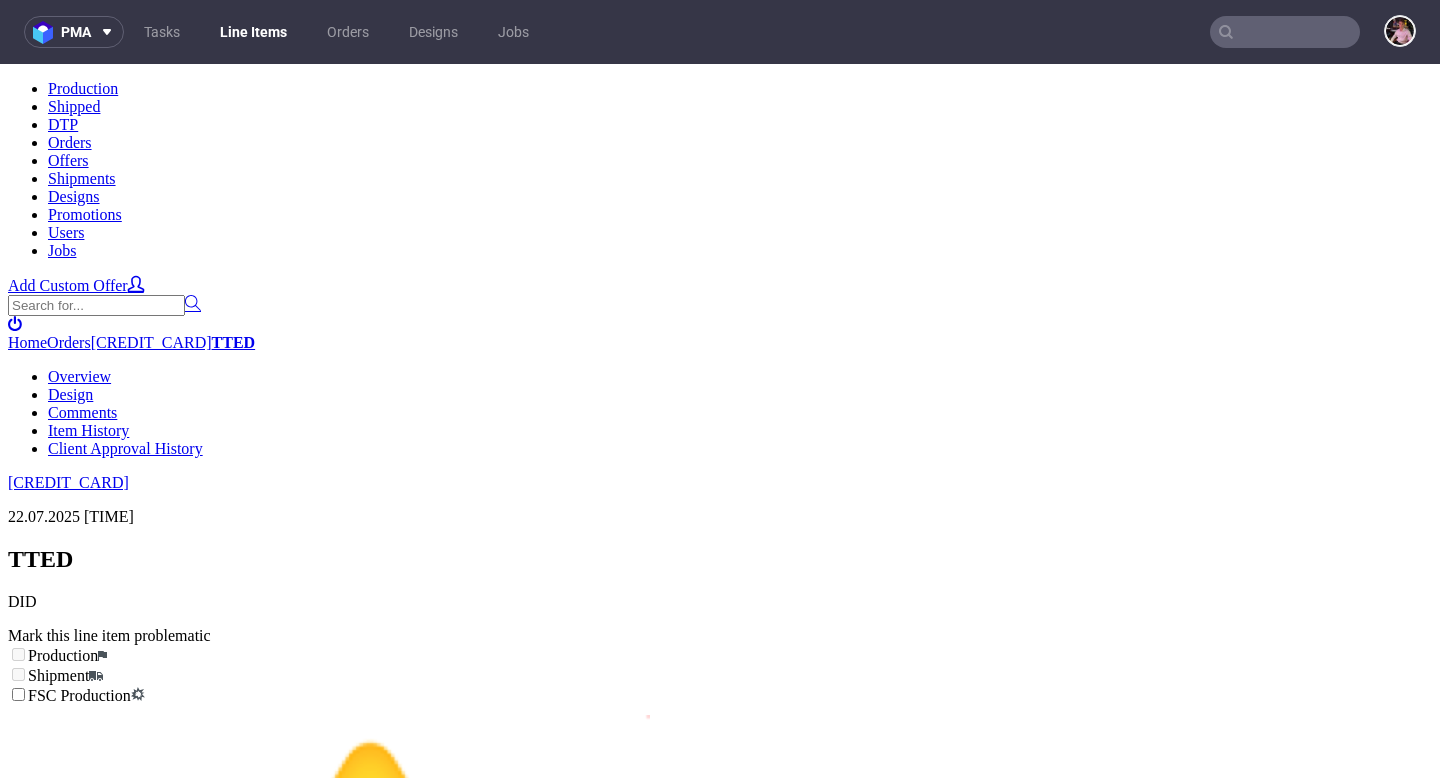 scroll, scrollTop: 0, scrollLeft: 0, axis: both 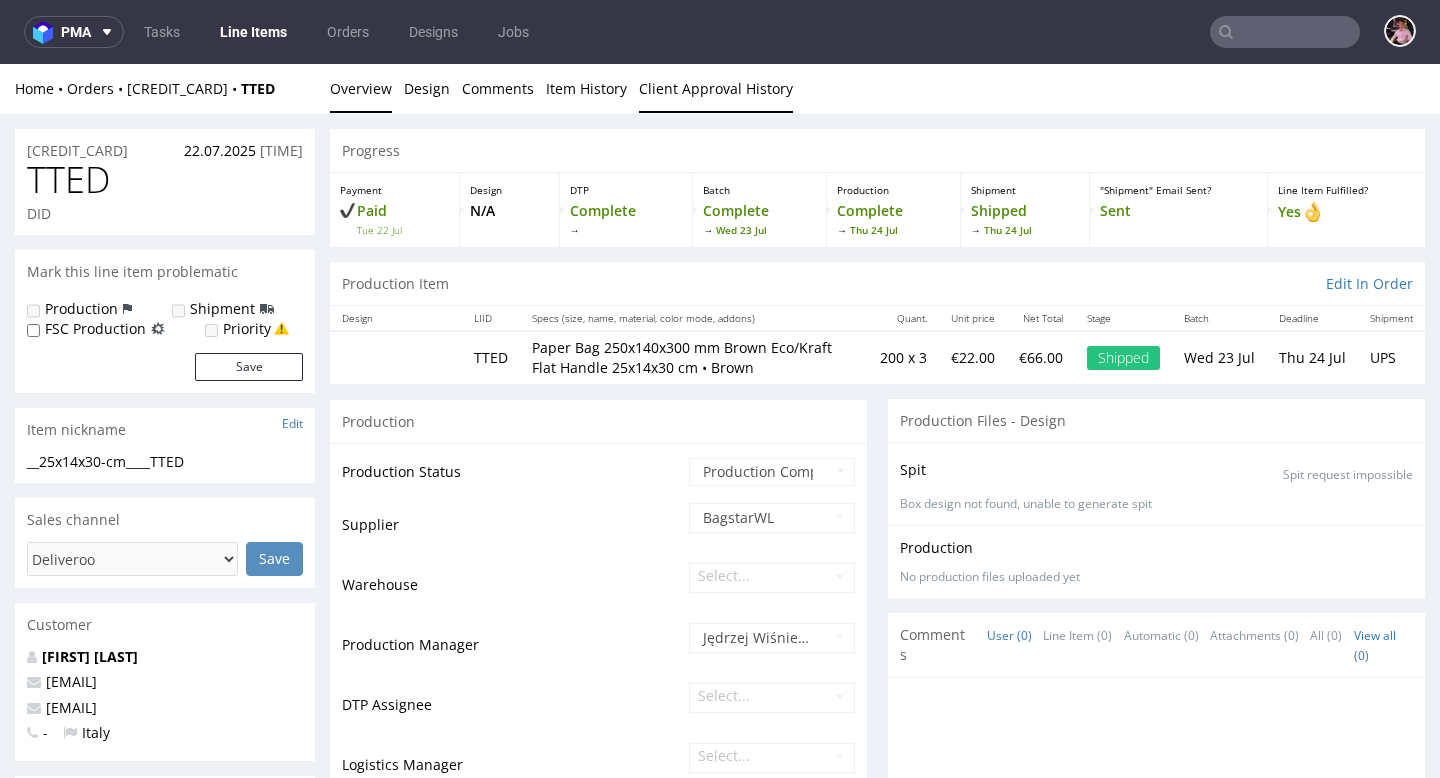 click on "Client Approval History" at bounding box center [716, 88] 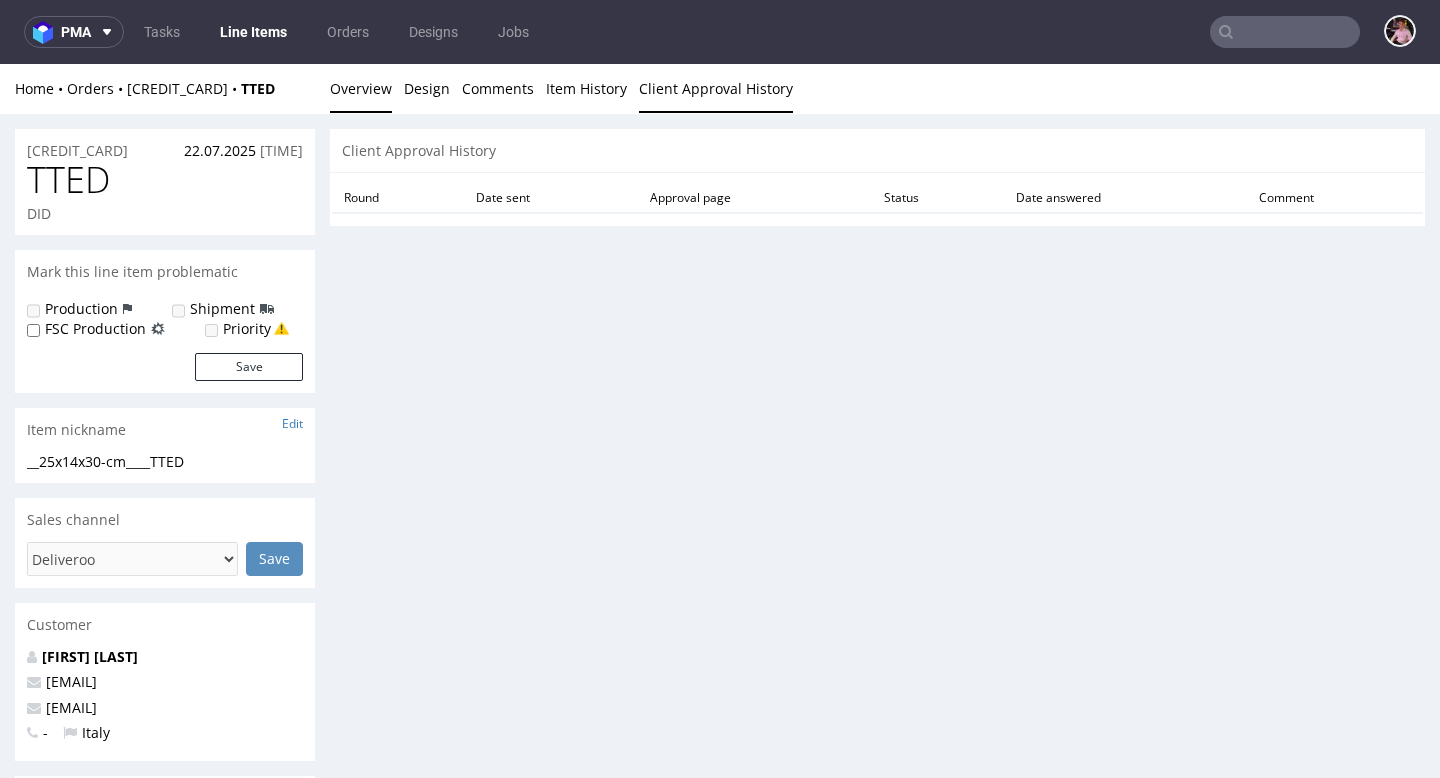 click on "Overview" at bounding box center [361, 88] 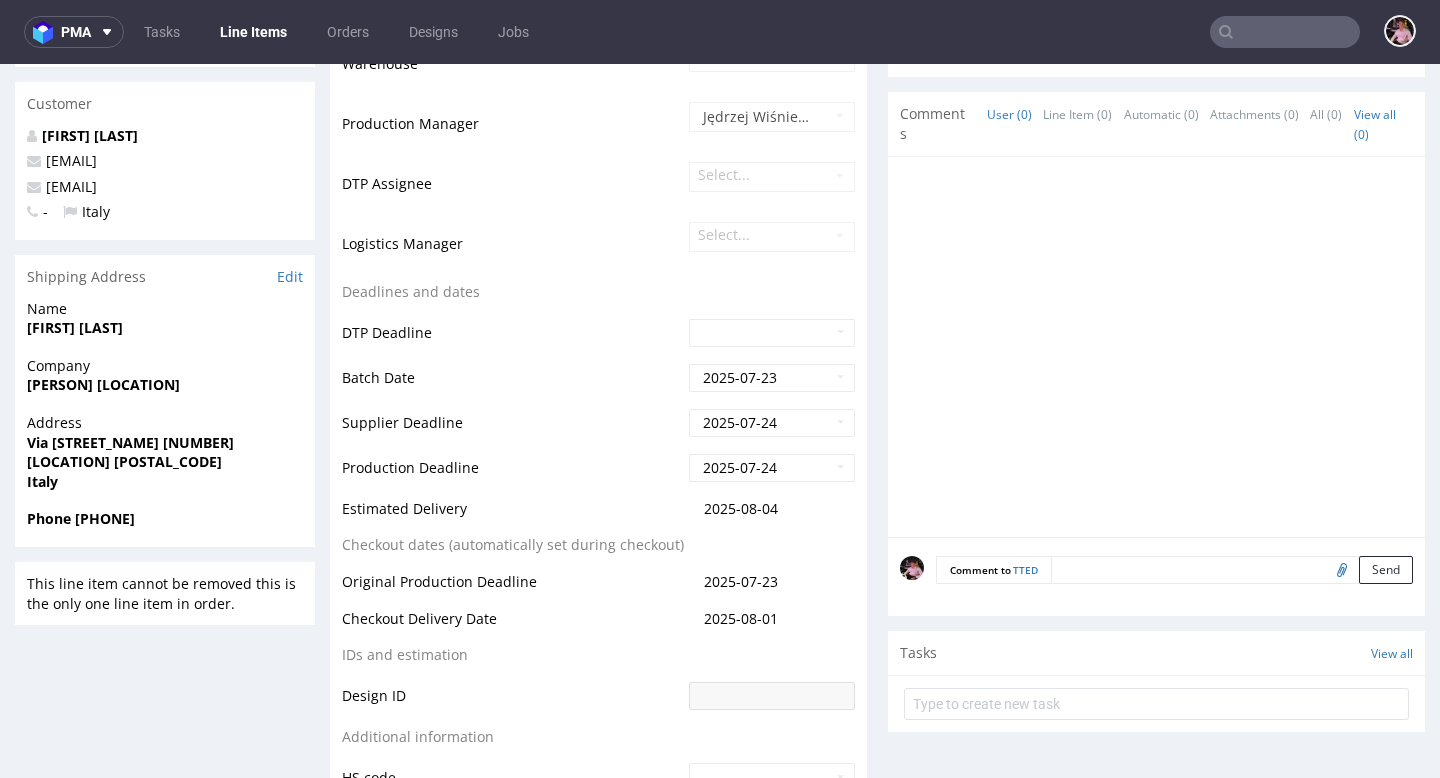 scroll, scrollTop: 623, scrollLeft: 0, axis: vertical 